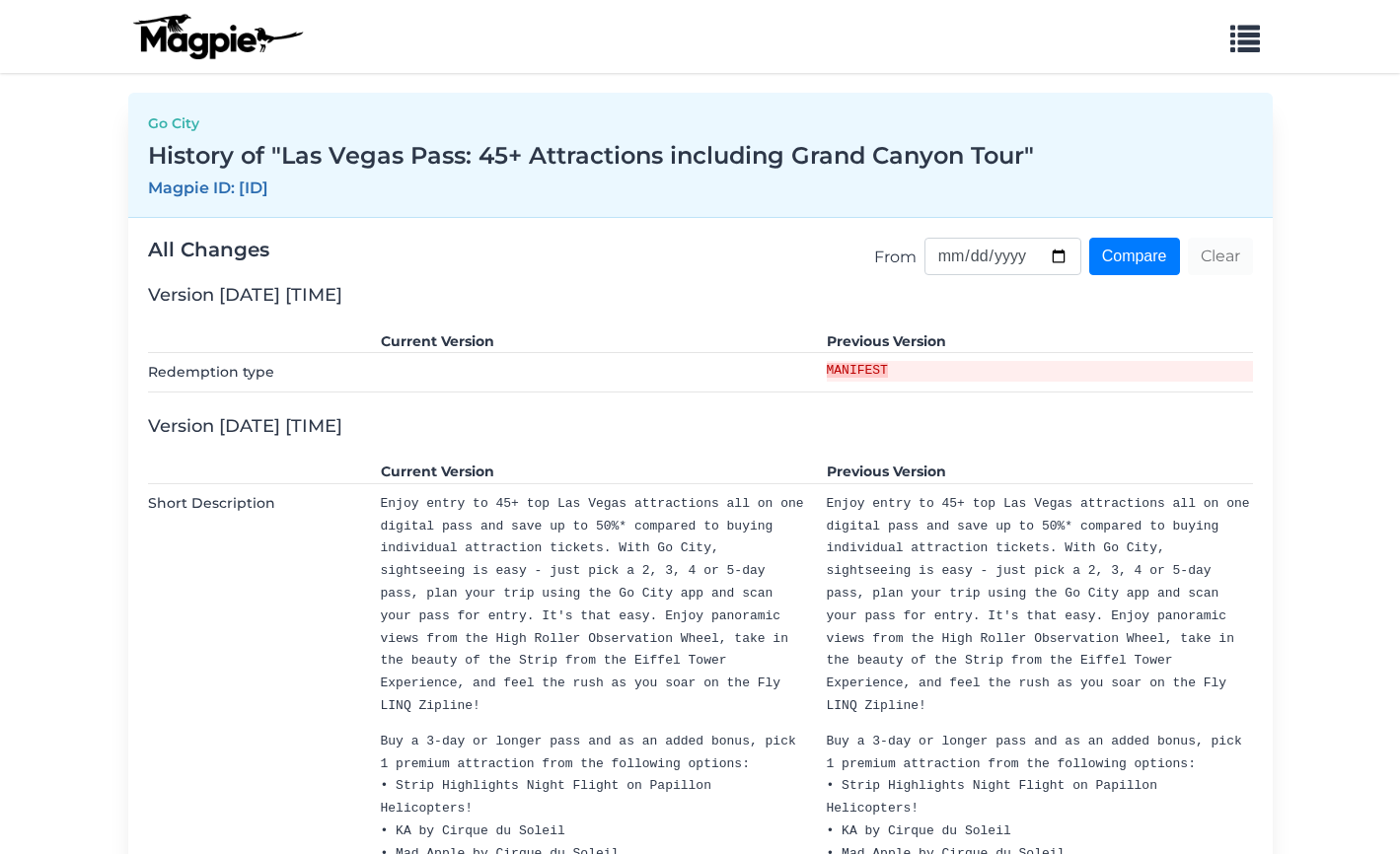 scroll, scrollTop: 0, scrollLeft: 0, axis: both 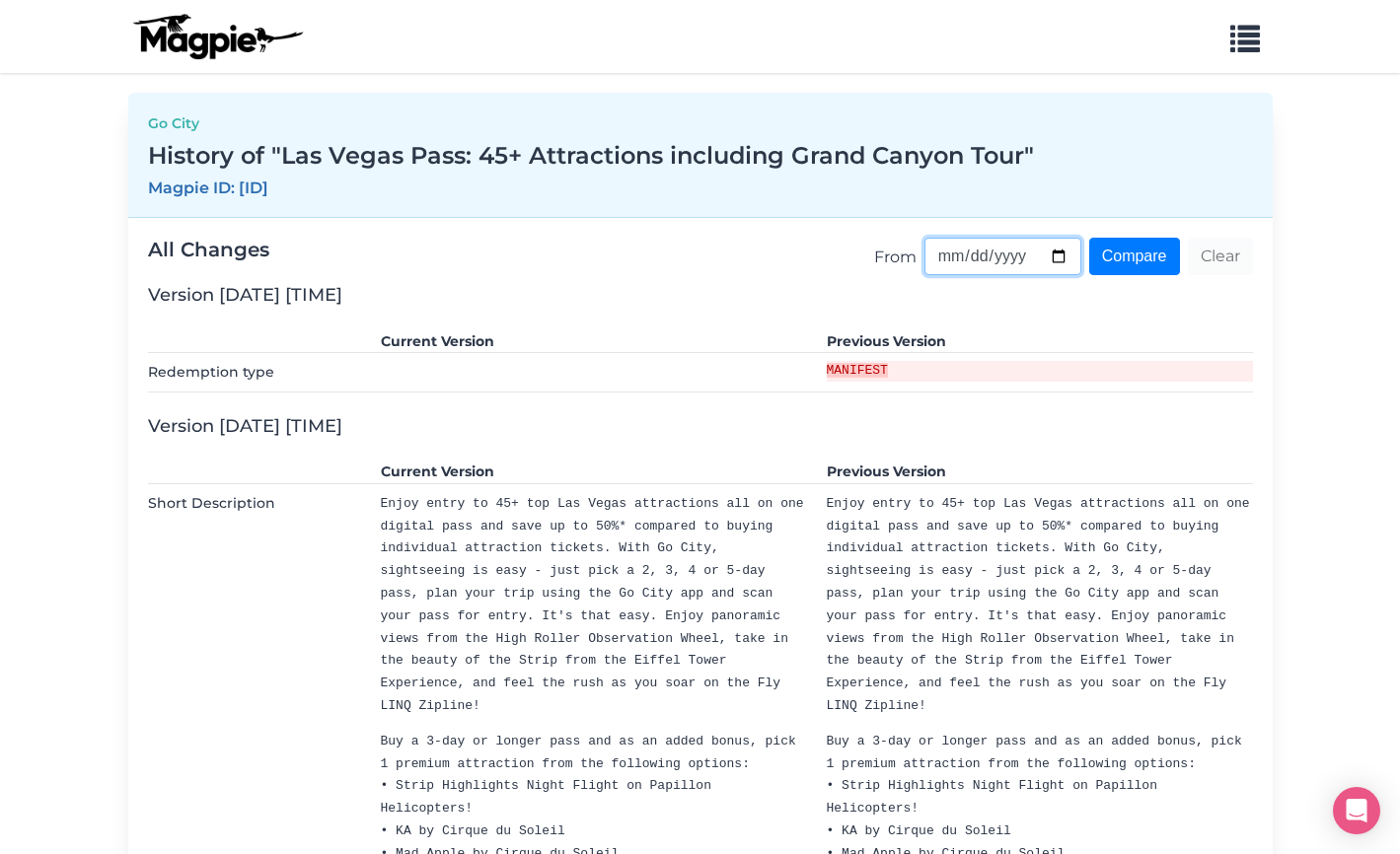 click on "From" at bounding box center [1002, 256] 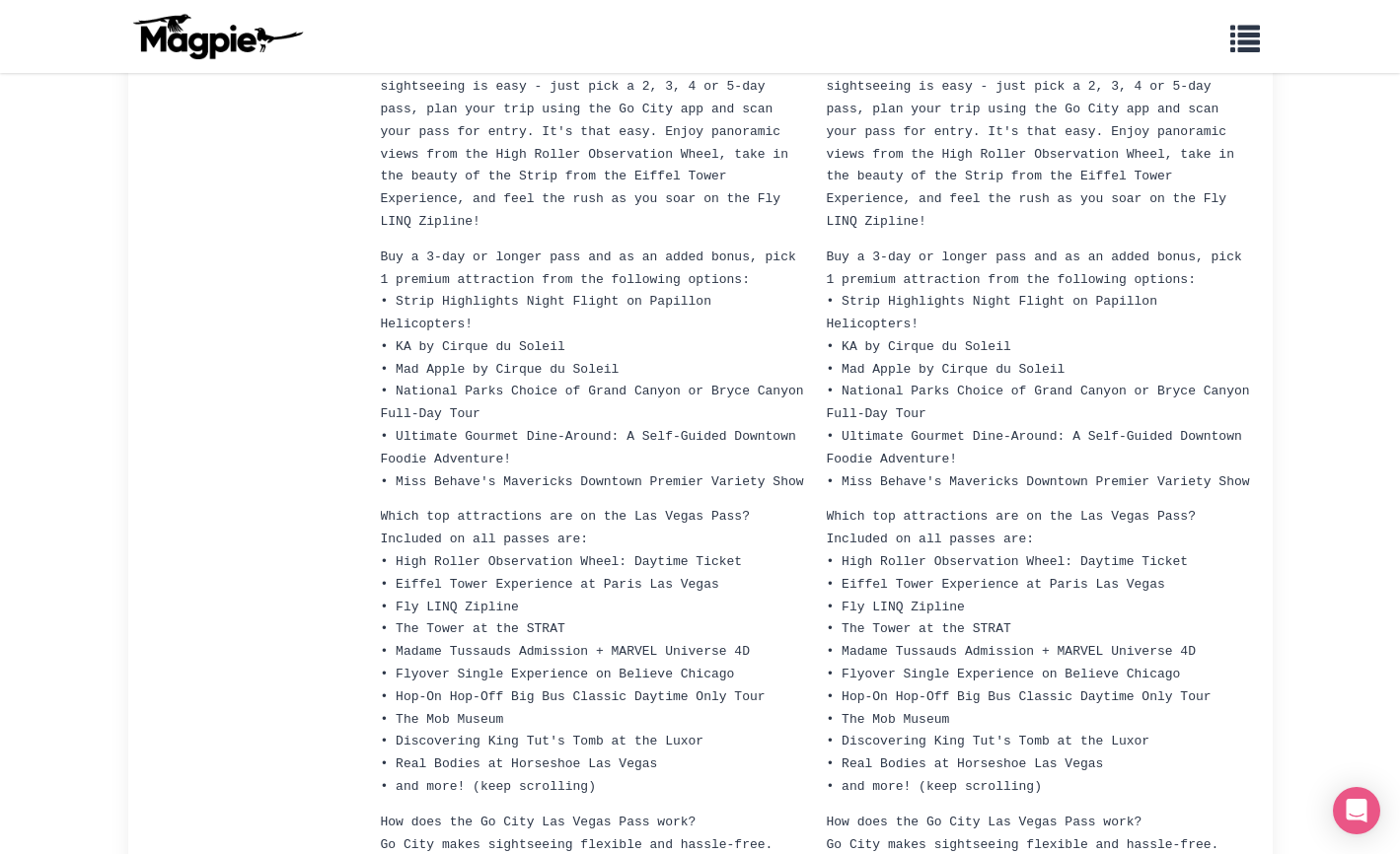 scroll, scrollTop: 5, scrollLeft: 0, axis: vertical 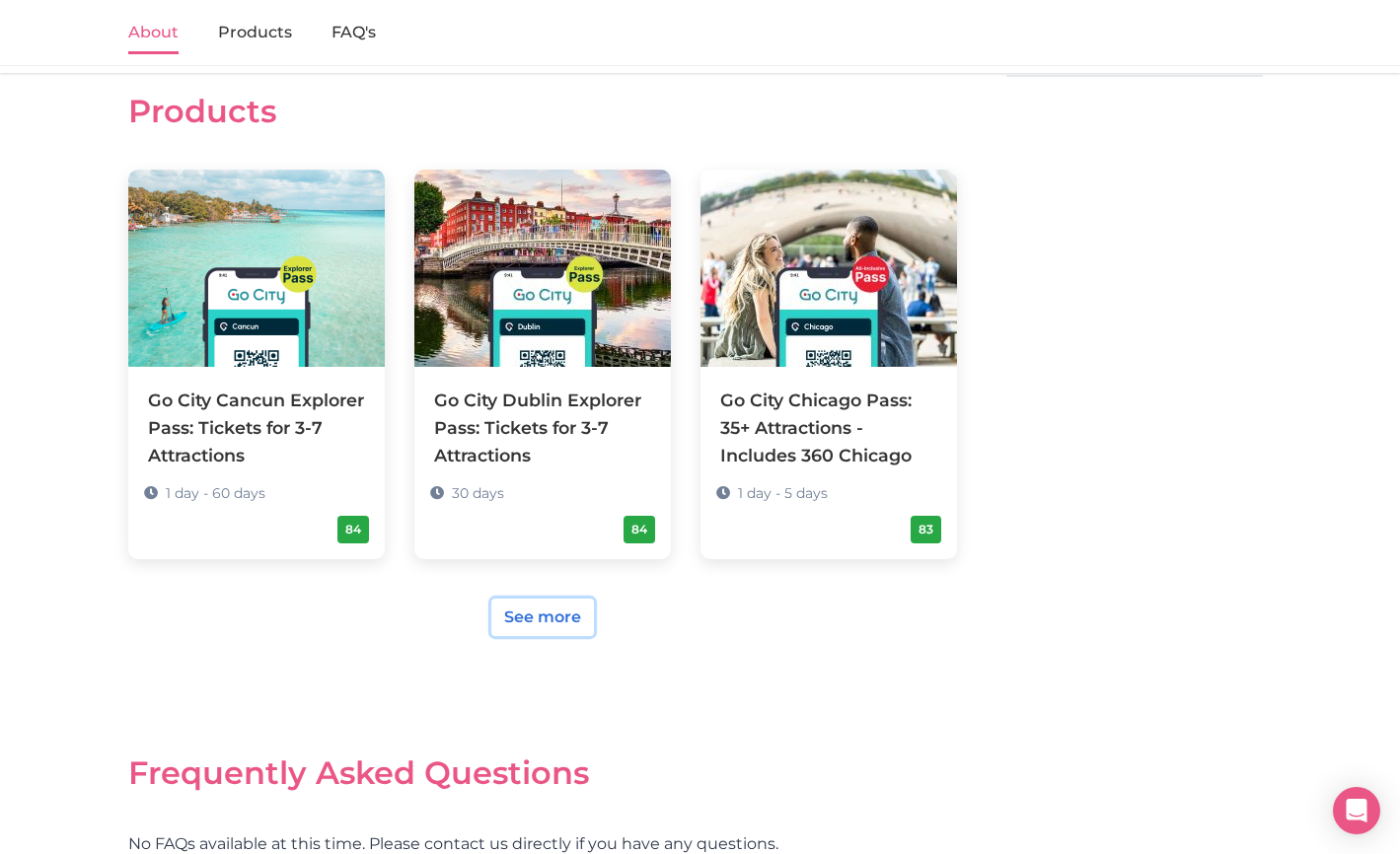 click on "See more" at bounding box center (543, 617) 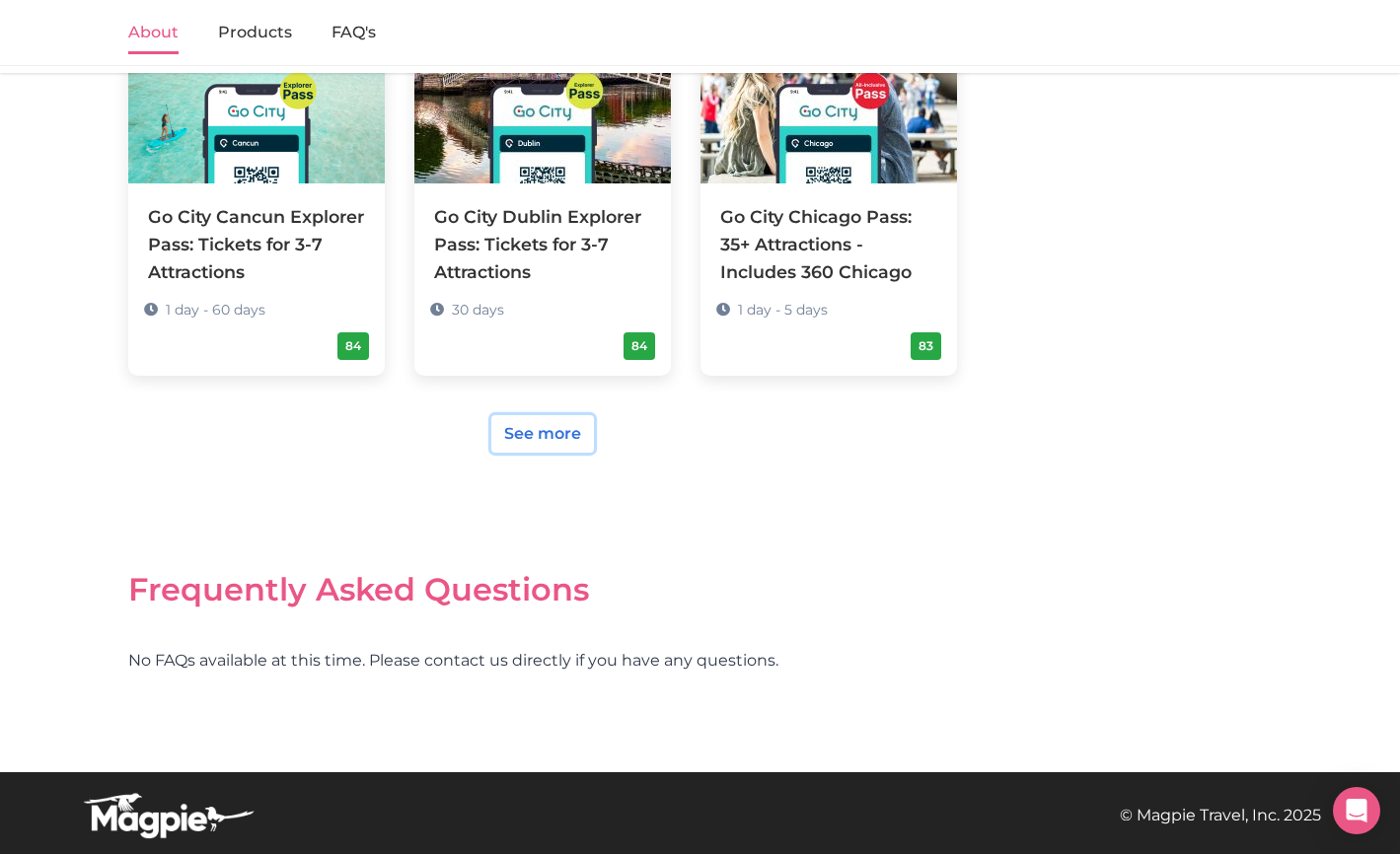 click on "See more" at bounding box center [543, 434] 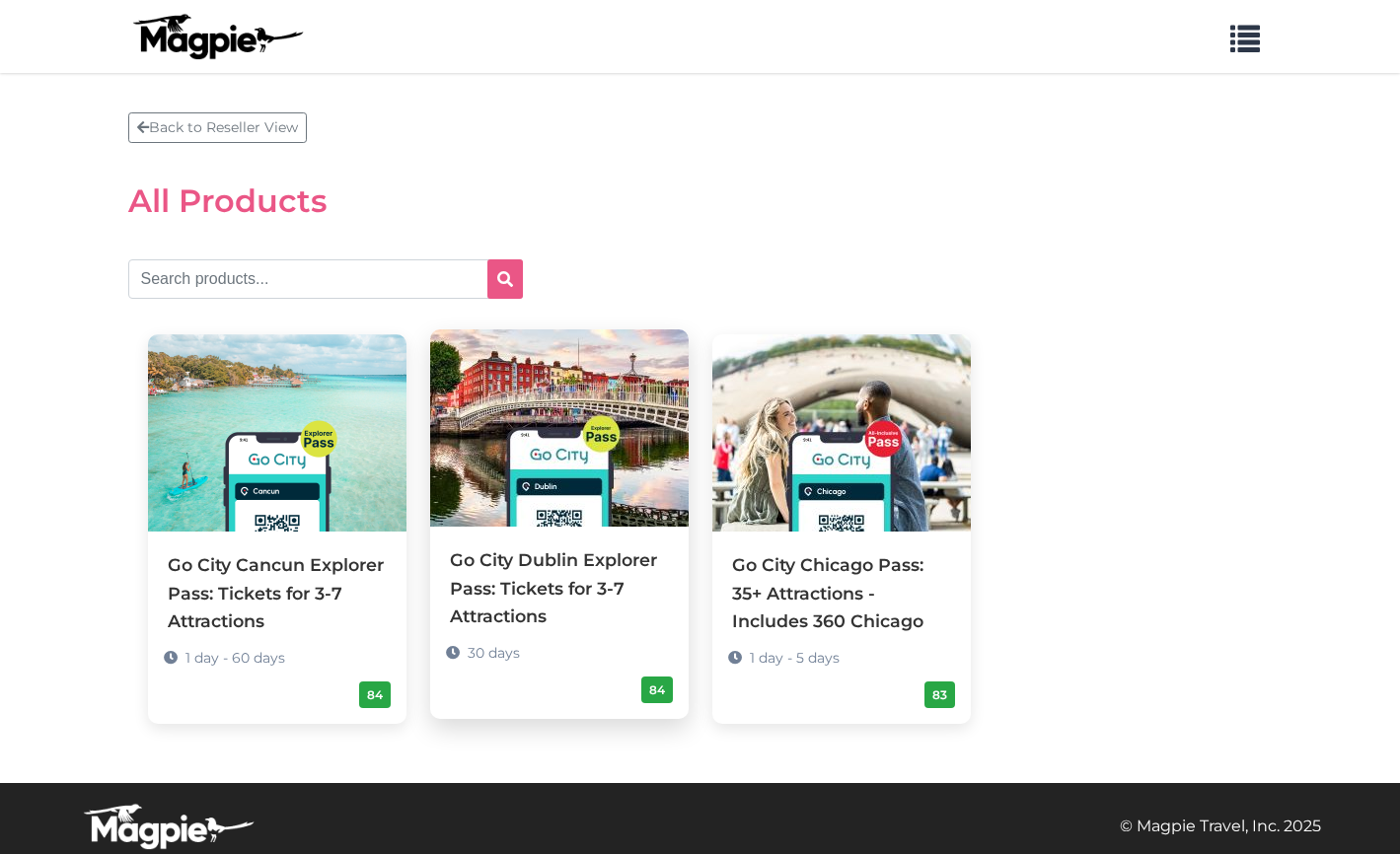 scroll, scrollTop: 0, scrollLeft: 0, axis: both 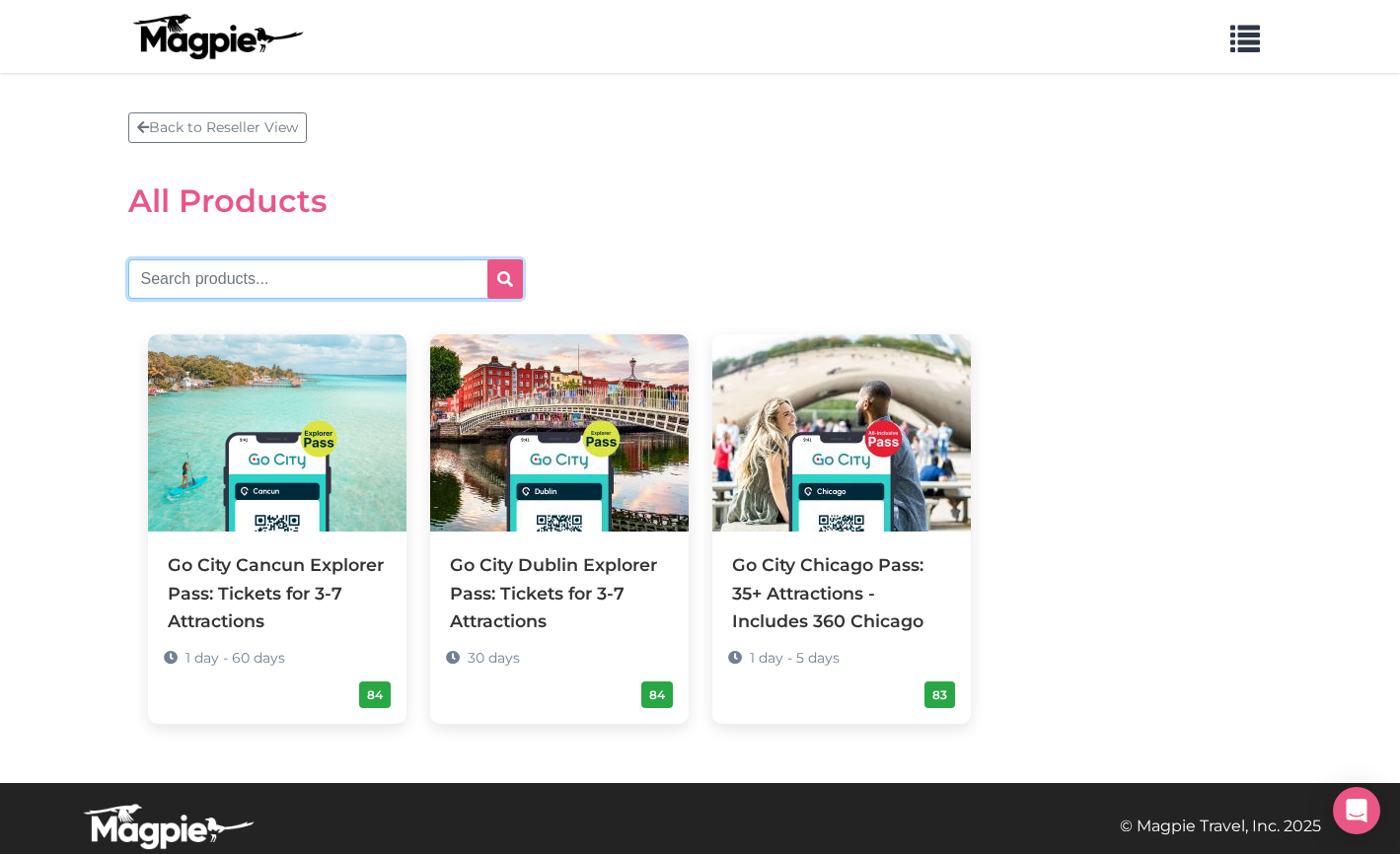 click at bounding box center (326, 279) 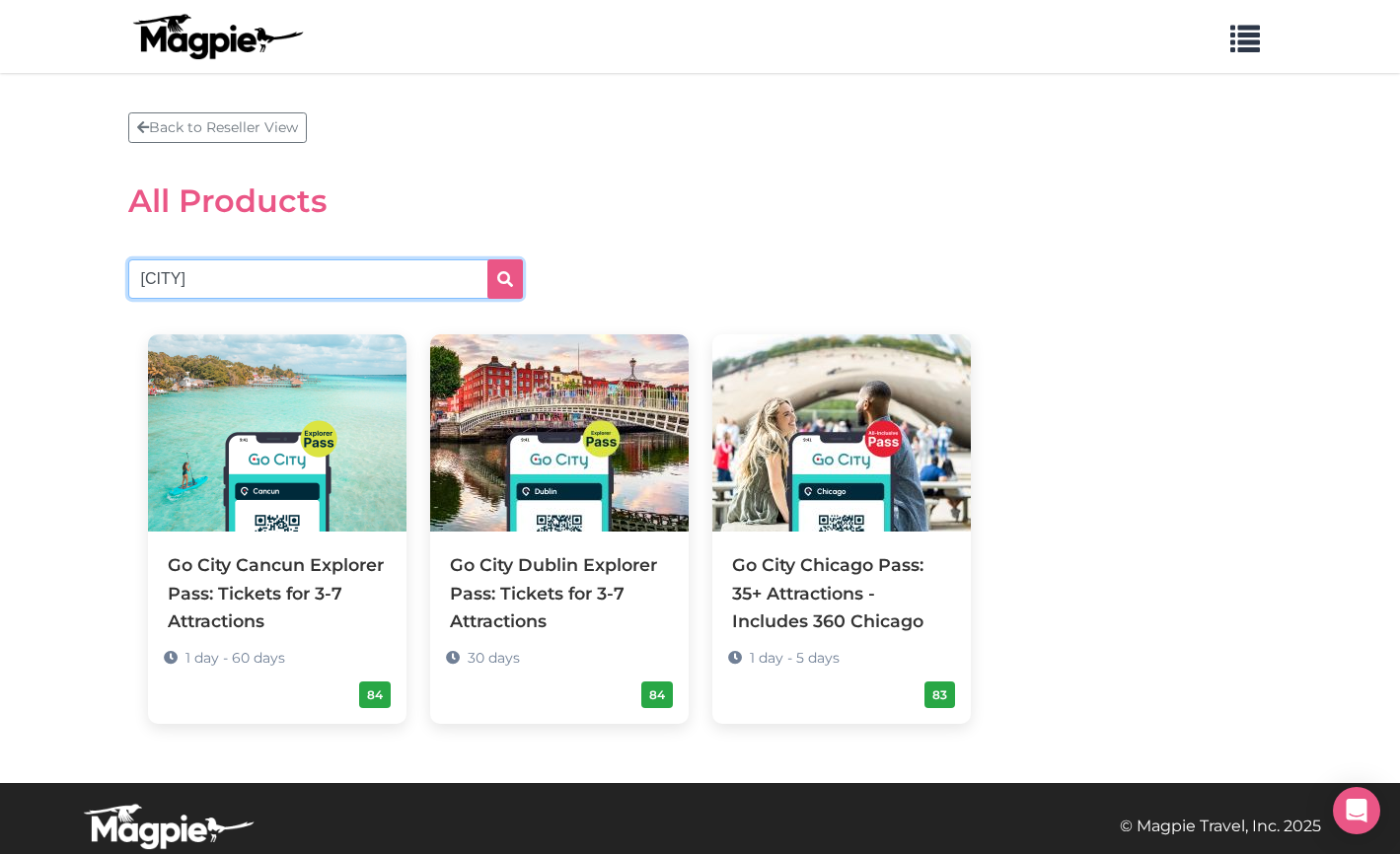 type on "los angeles" 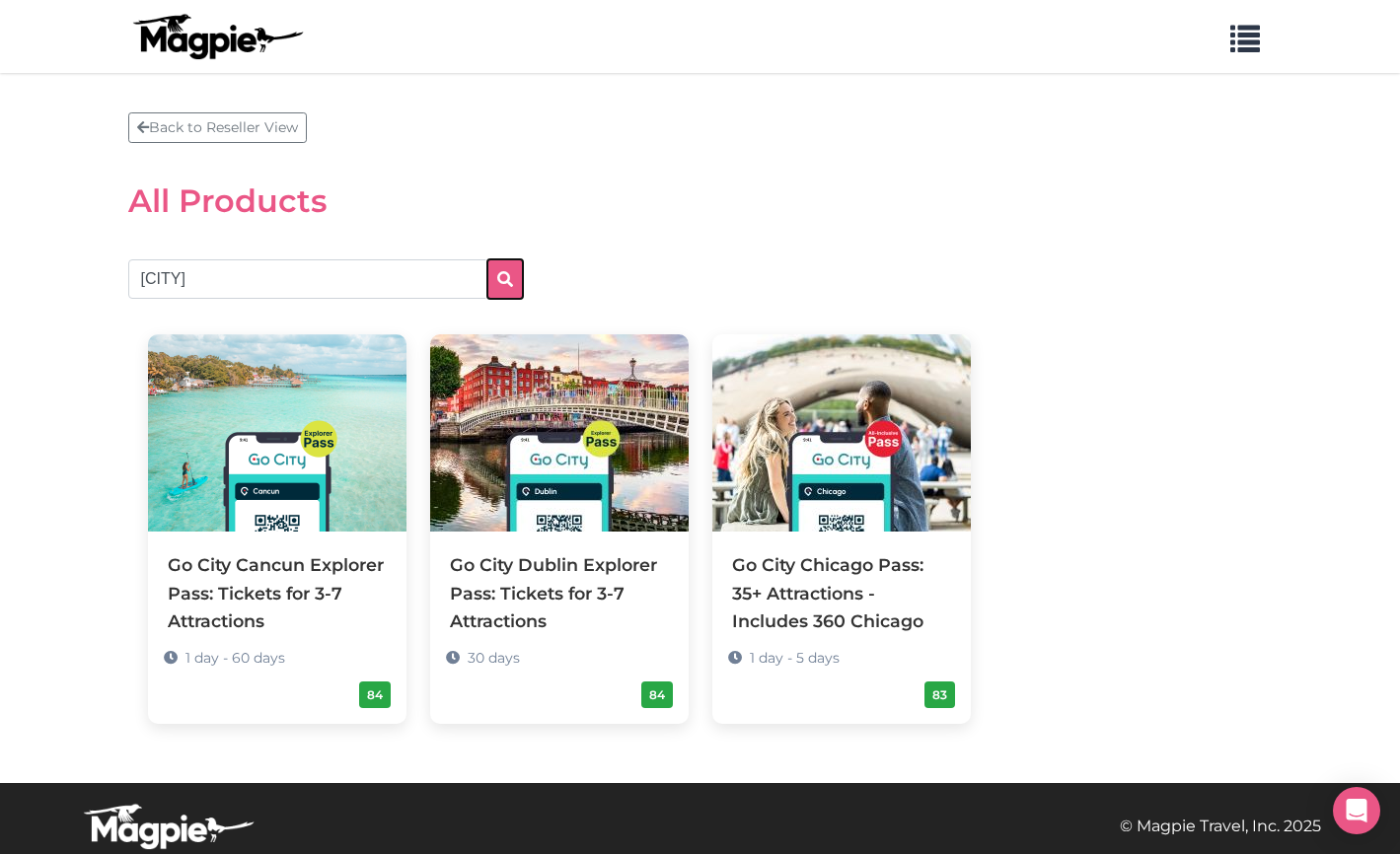 click at bounding box center (505, 279) 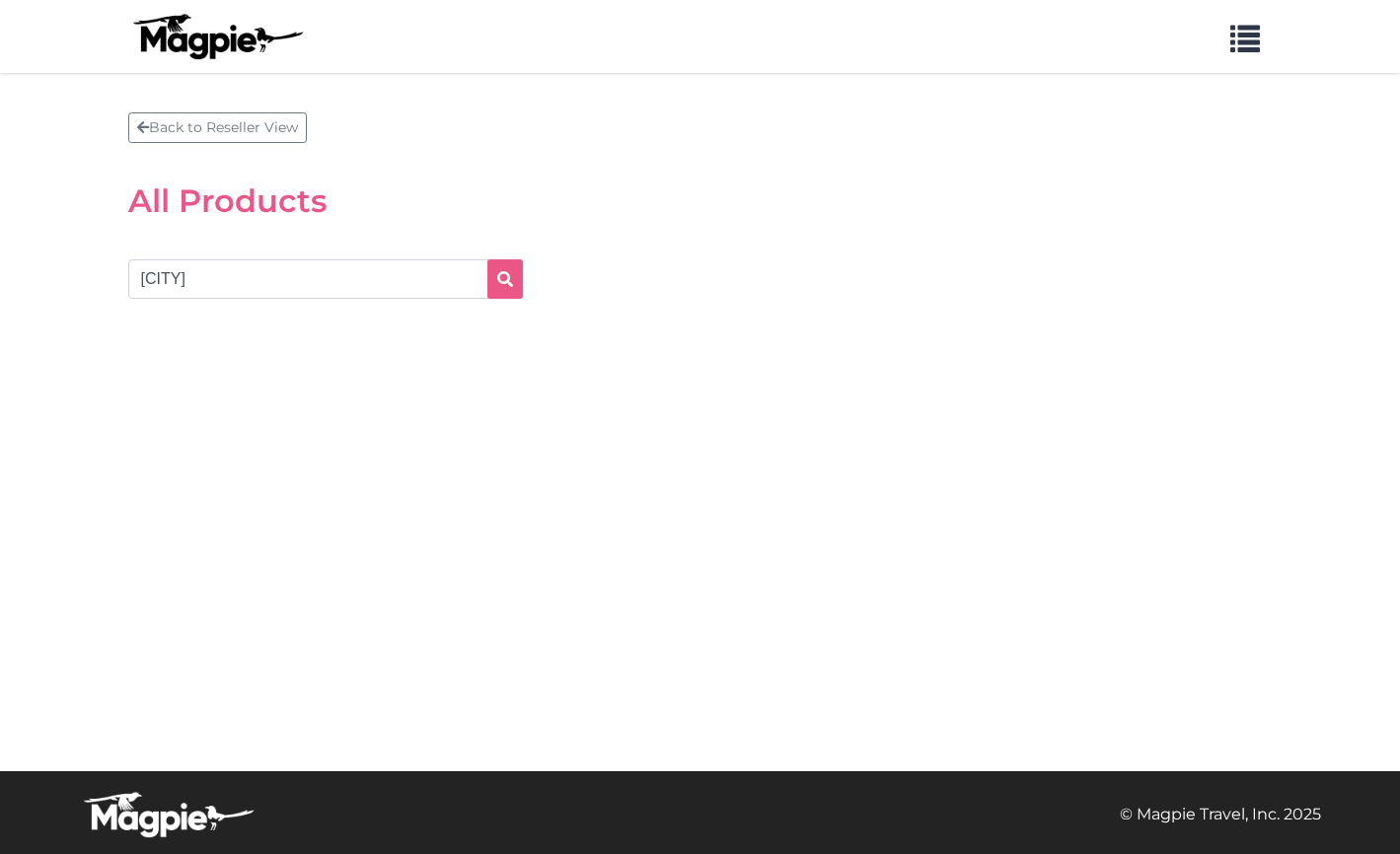 scroll, scrollTop: 0, scrollLeft: 0, axis: both 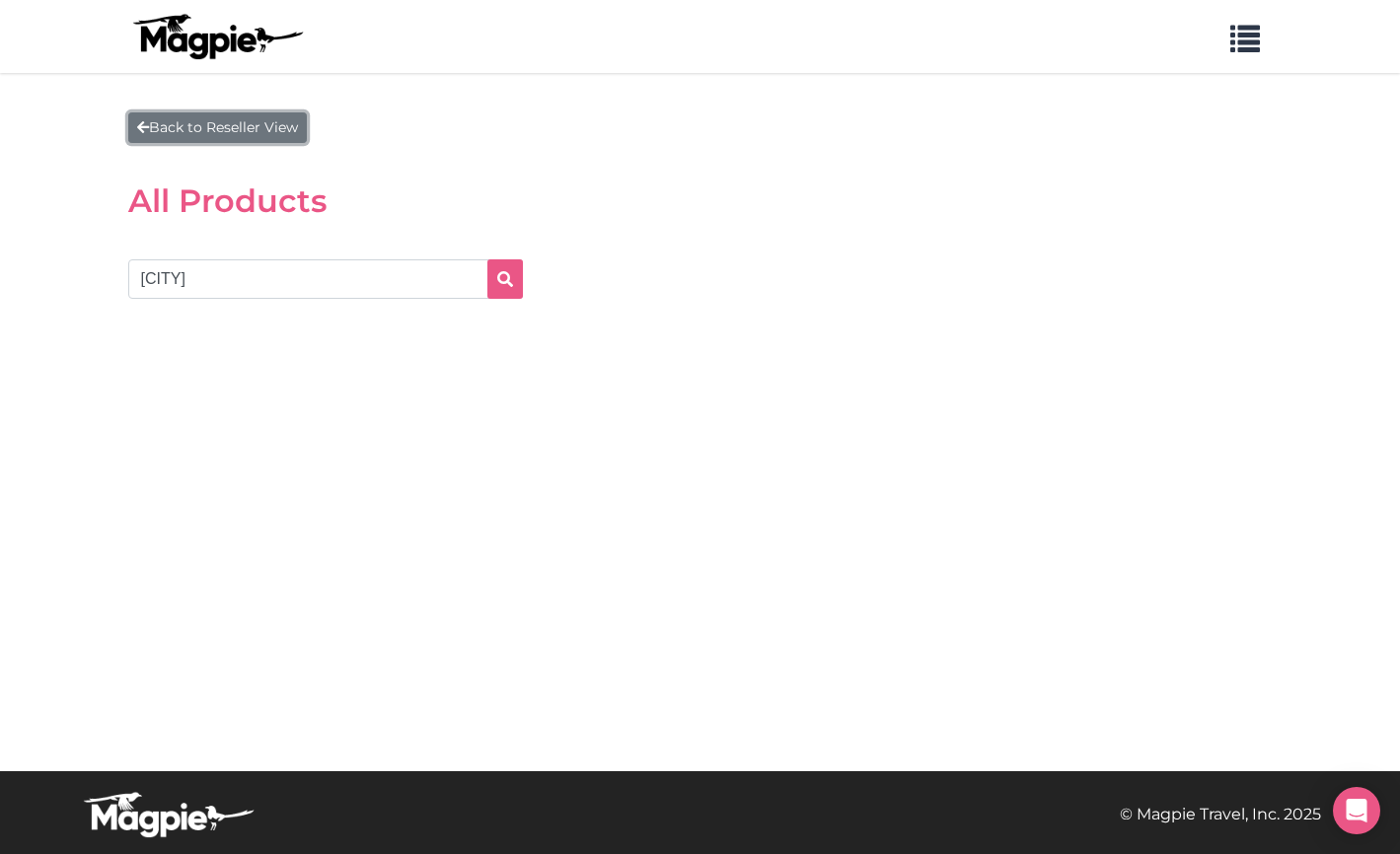 click on "Back to Reseller View" at bounding box center (217, 127) 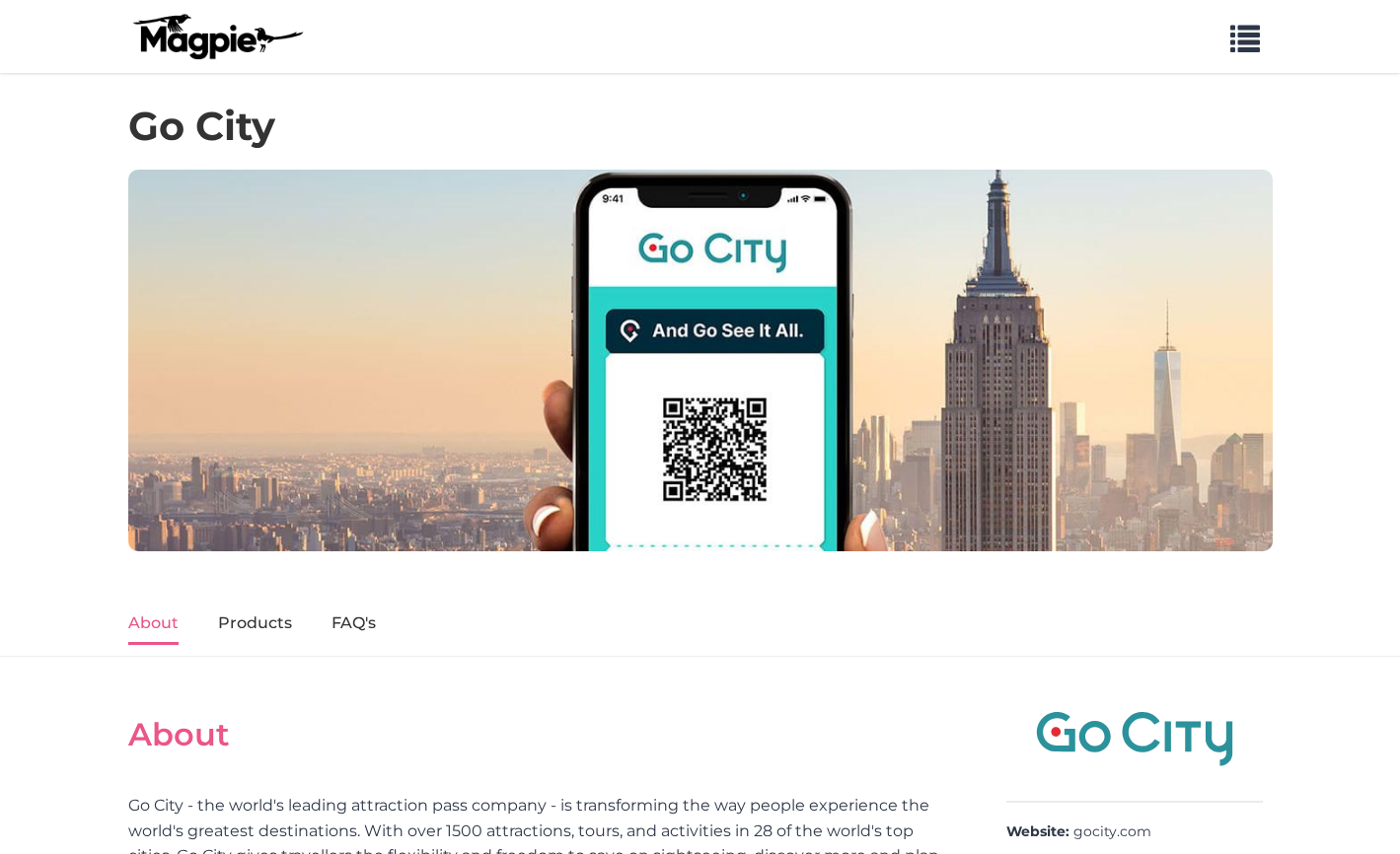 scroll, scrollTop: 0, scrollLeft: 0, axis: both 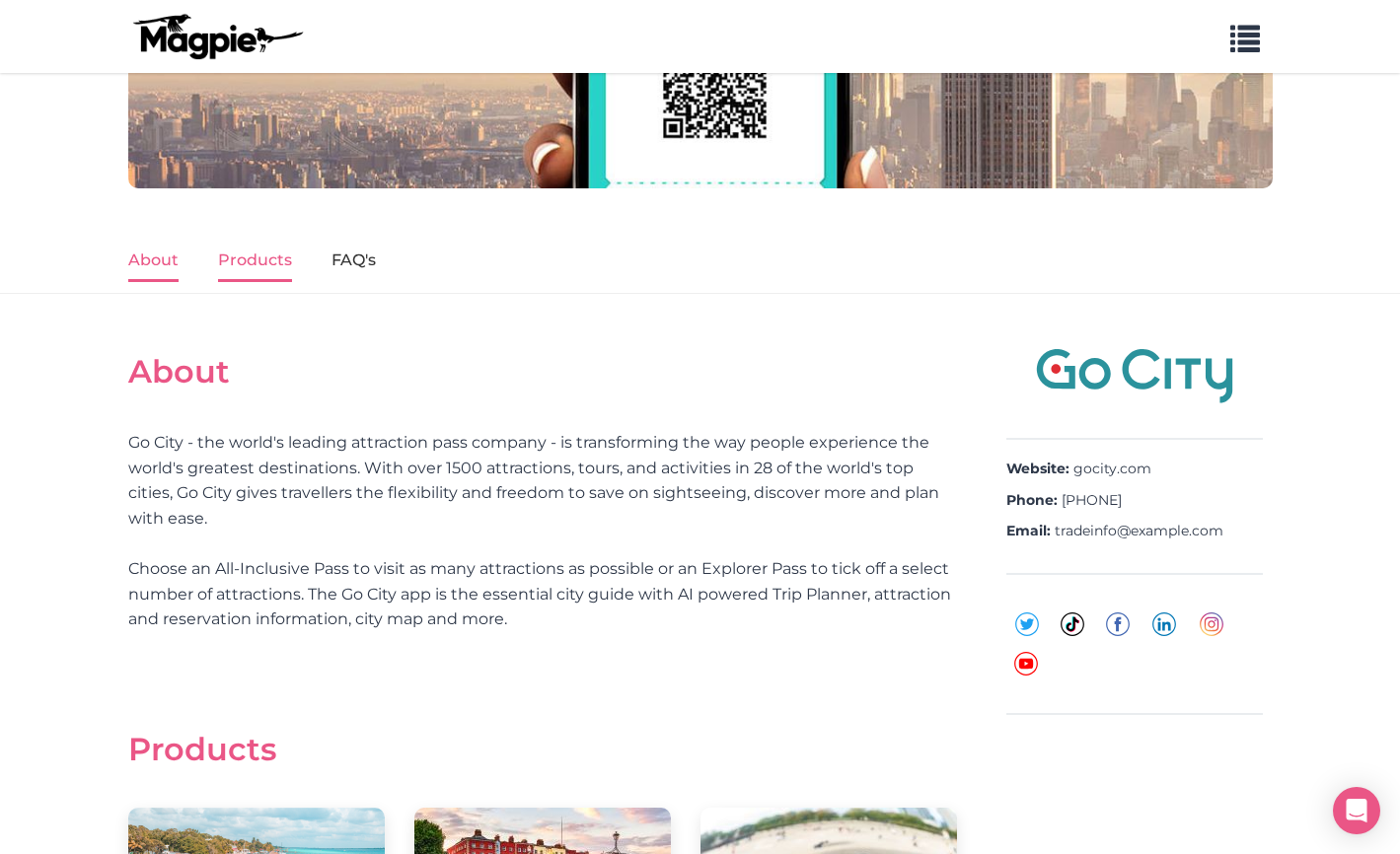 click on "Products" at bounding box center (255, 261) 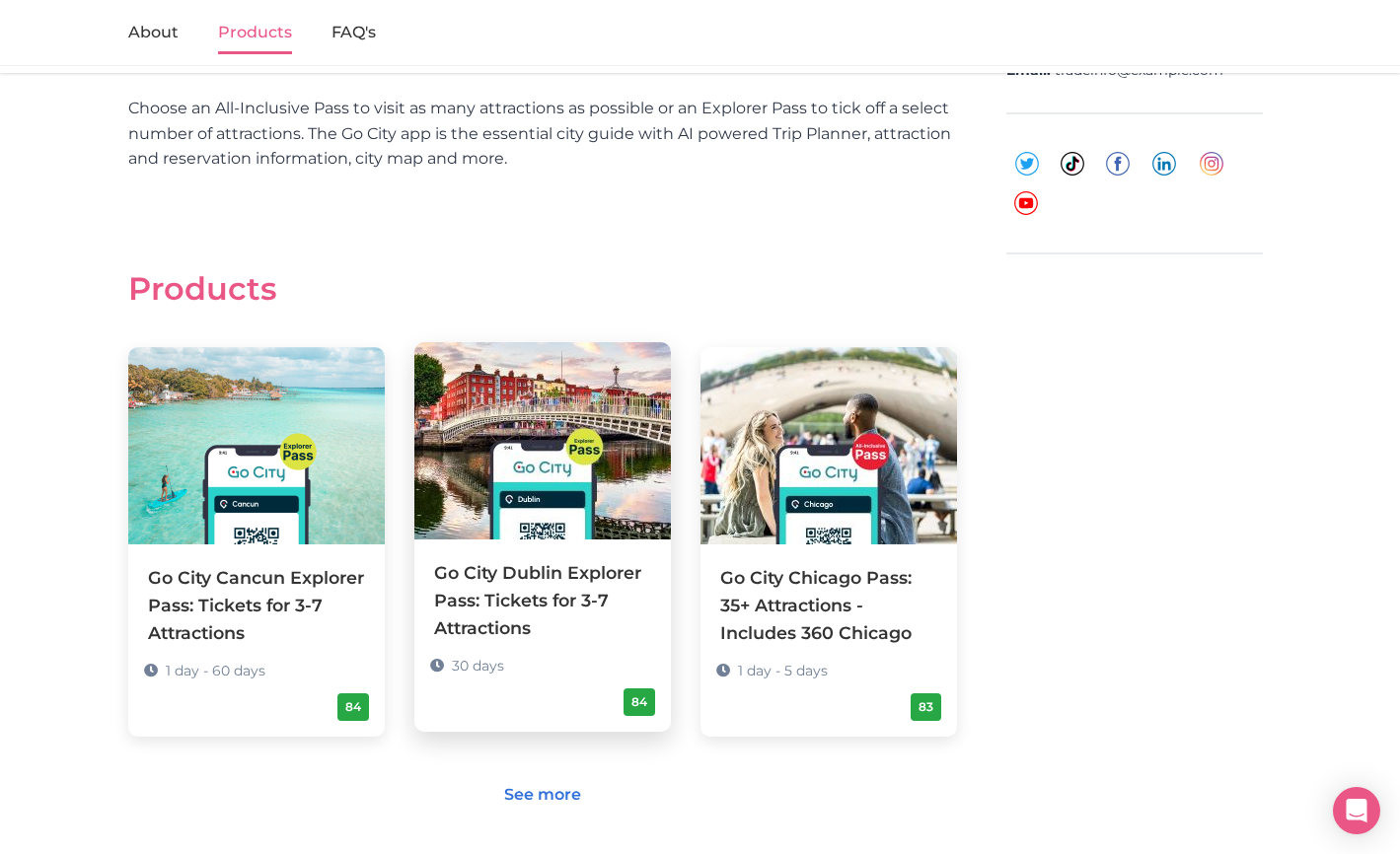 scroll, scrollTop: 964, scrollLeft: 0, axis: vertical 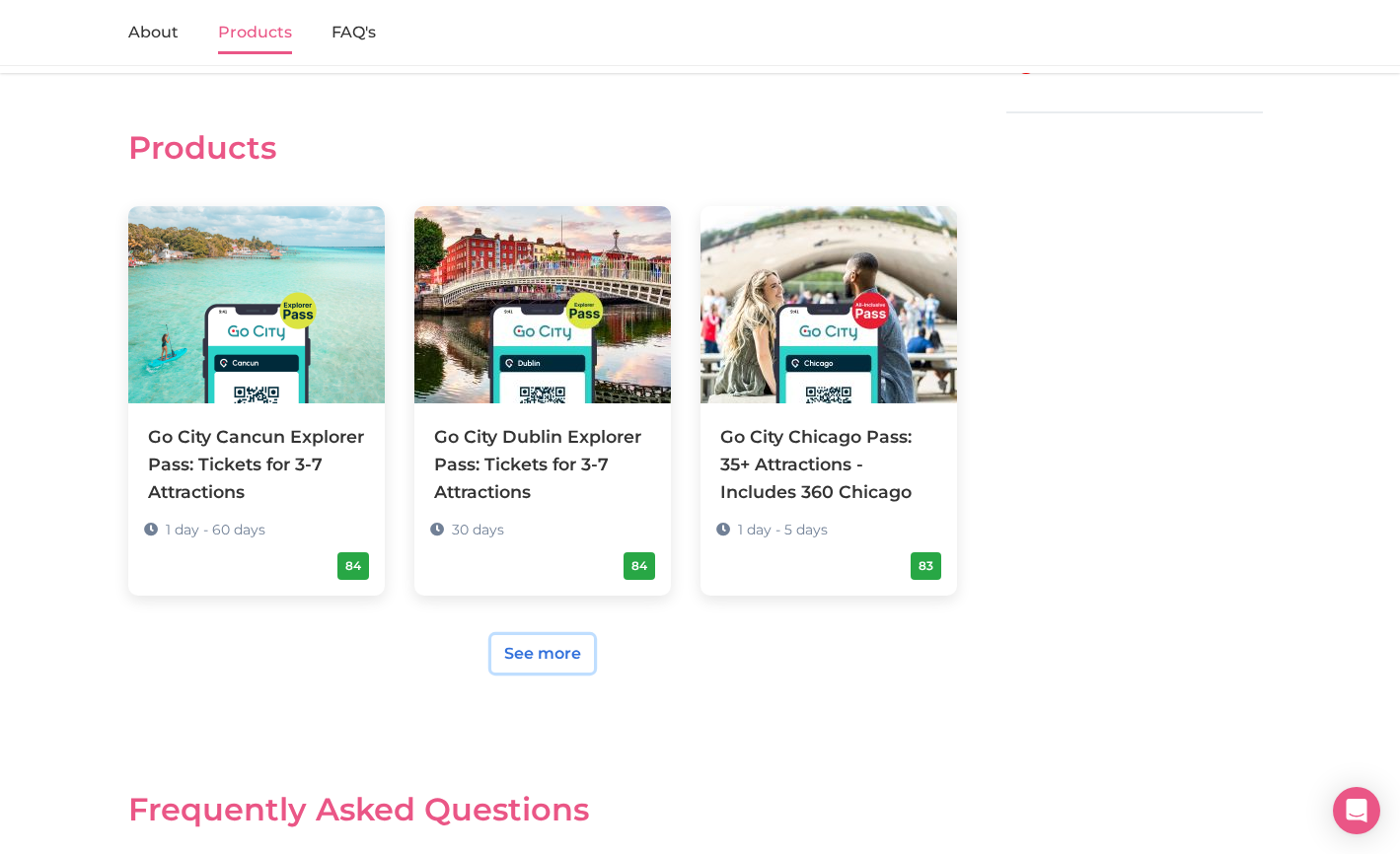click on "See more" at bounding box center [543, 654] 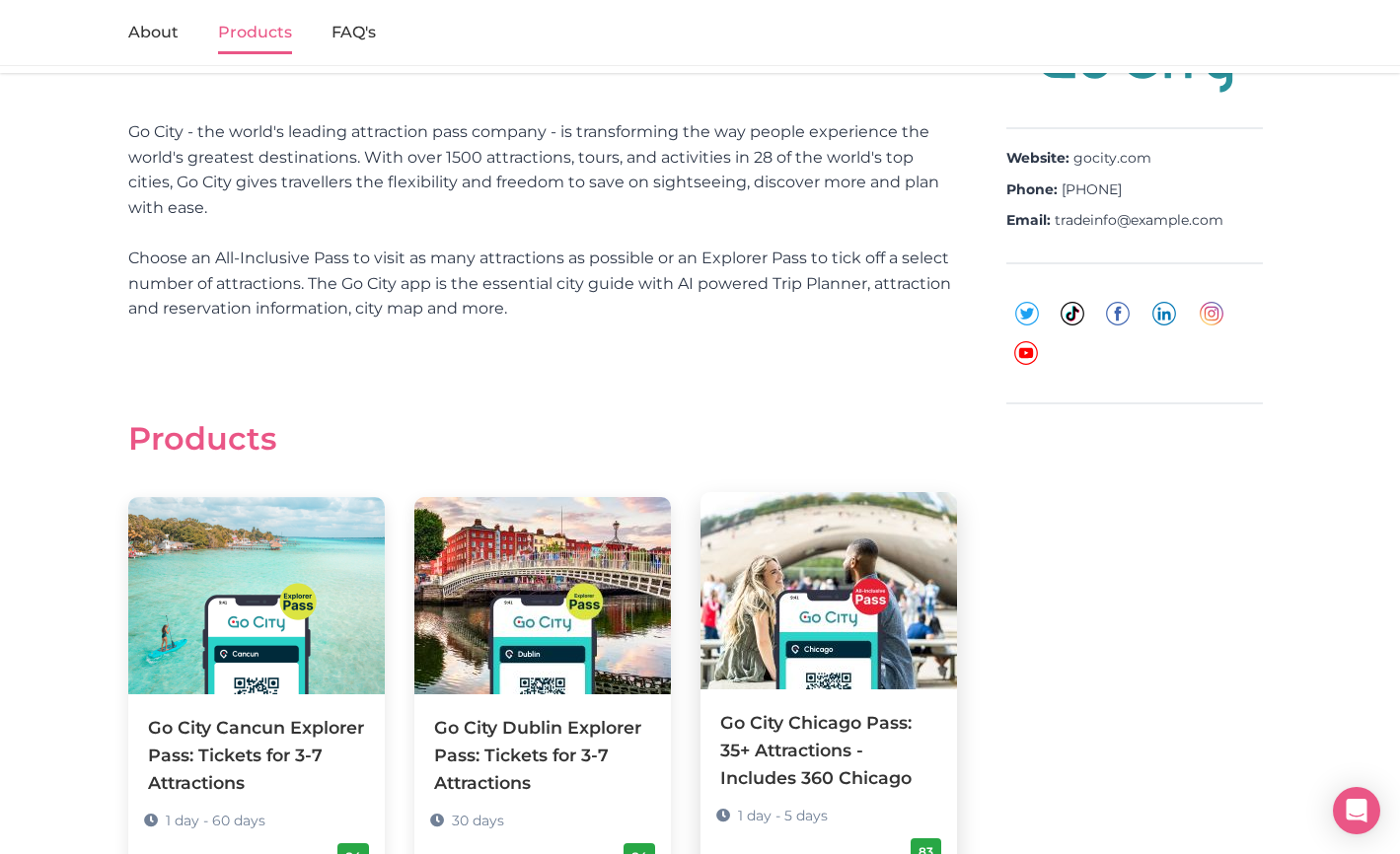 scroll, scrollTop: 0, scrollLeft: 0, axis: both 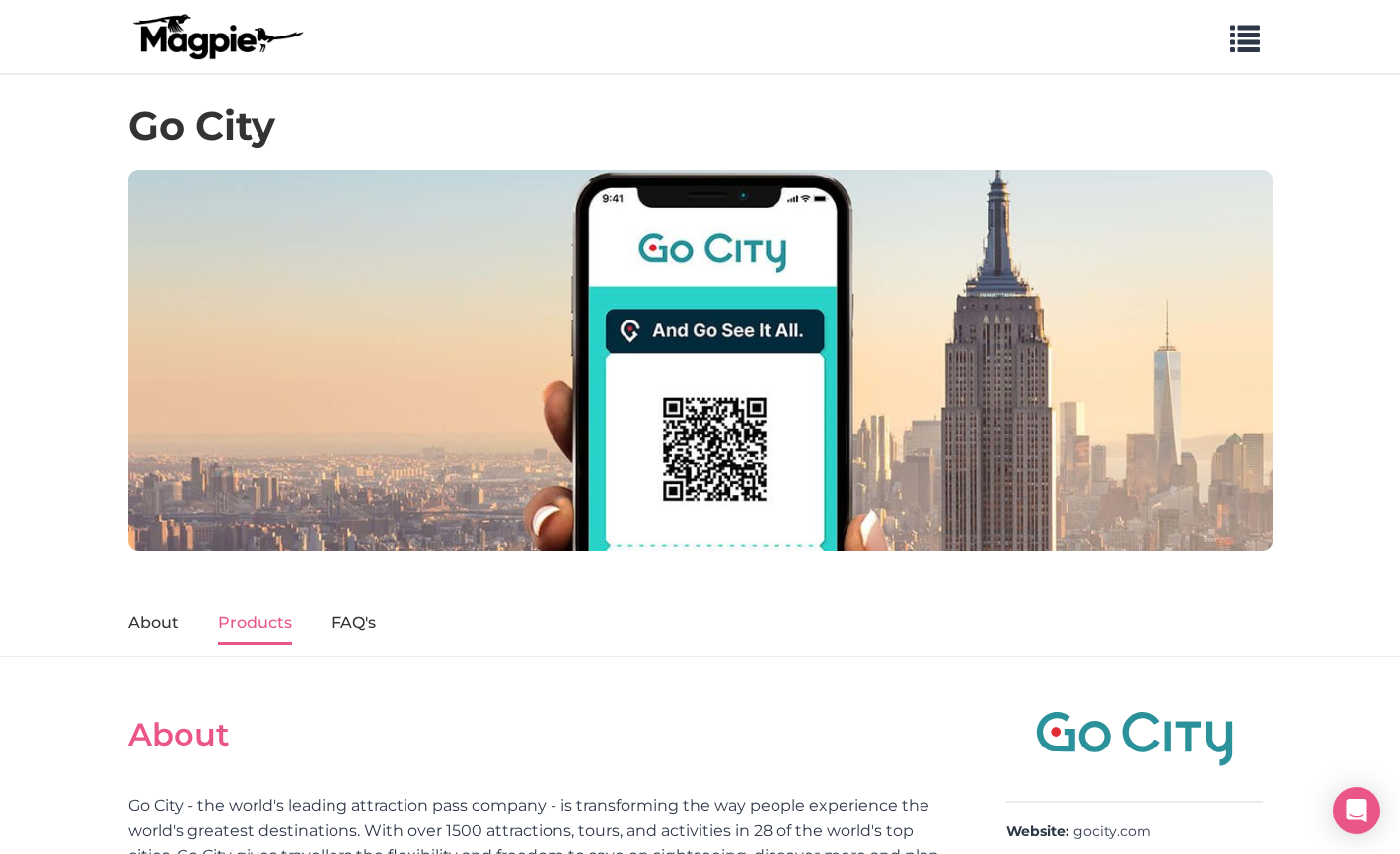 click at bounding box center [217, 36] 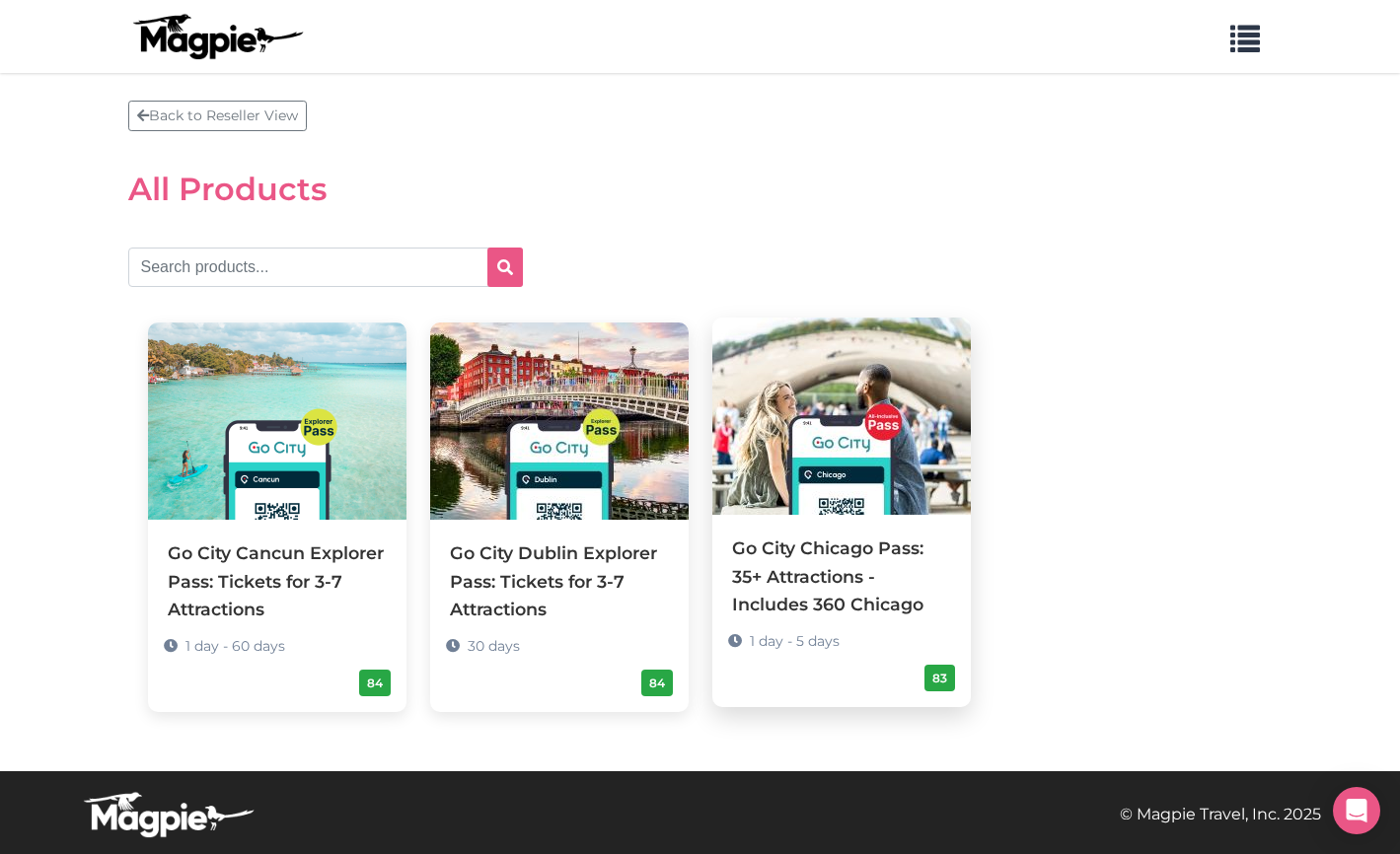 scroll, scrollTop: 0, scrollLeft: 0, axis: both 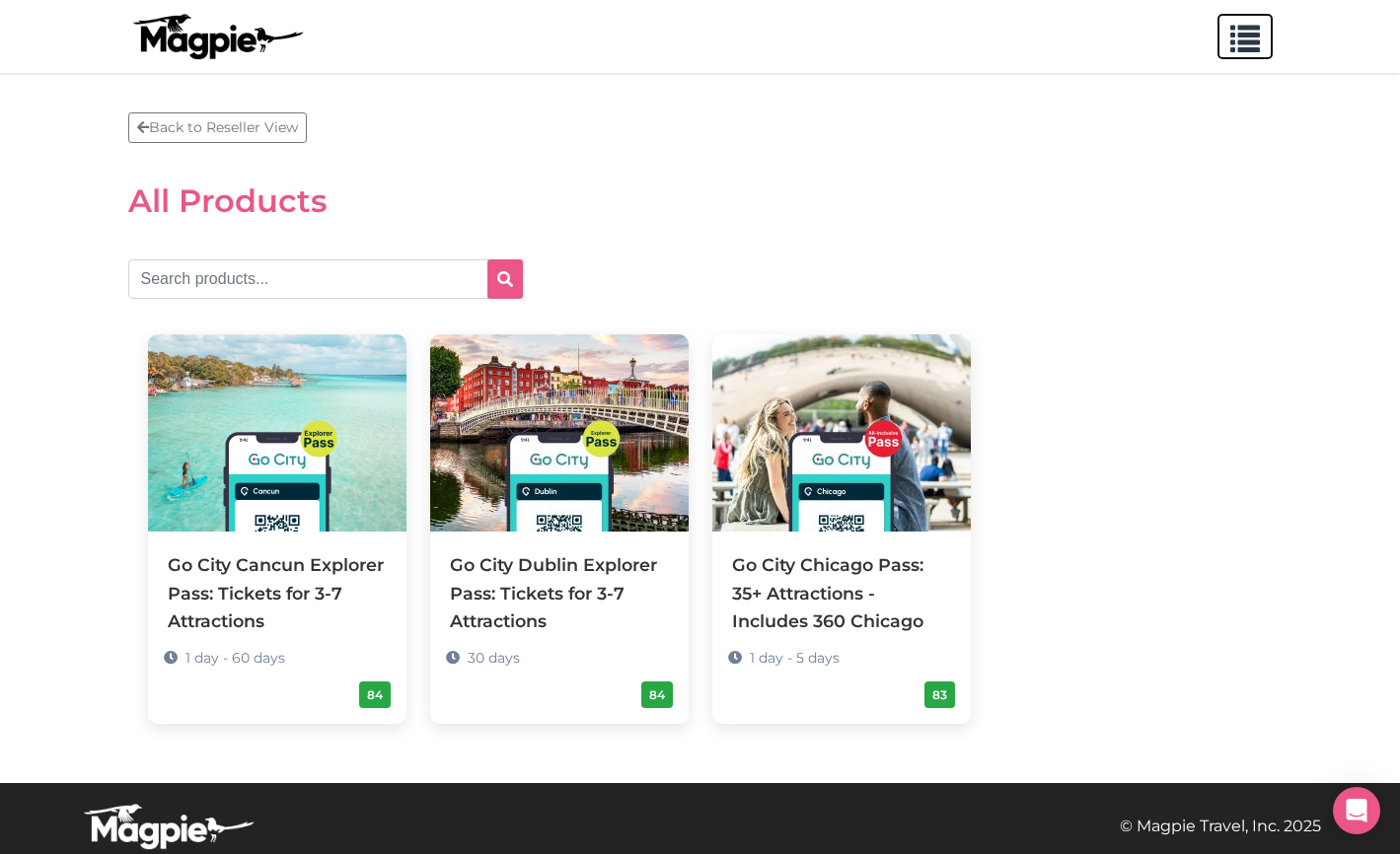 click at bounding box center [1245, 35] 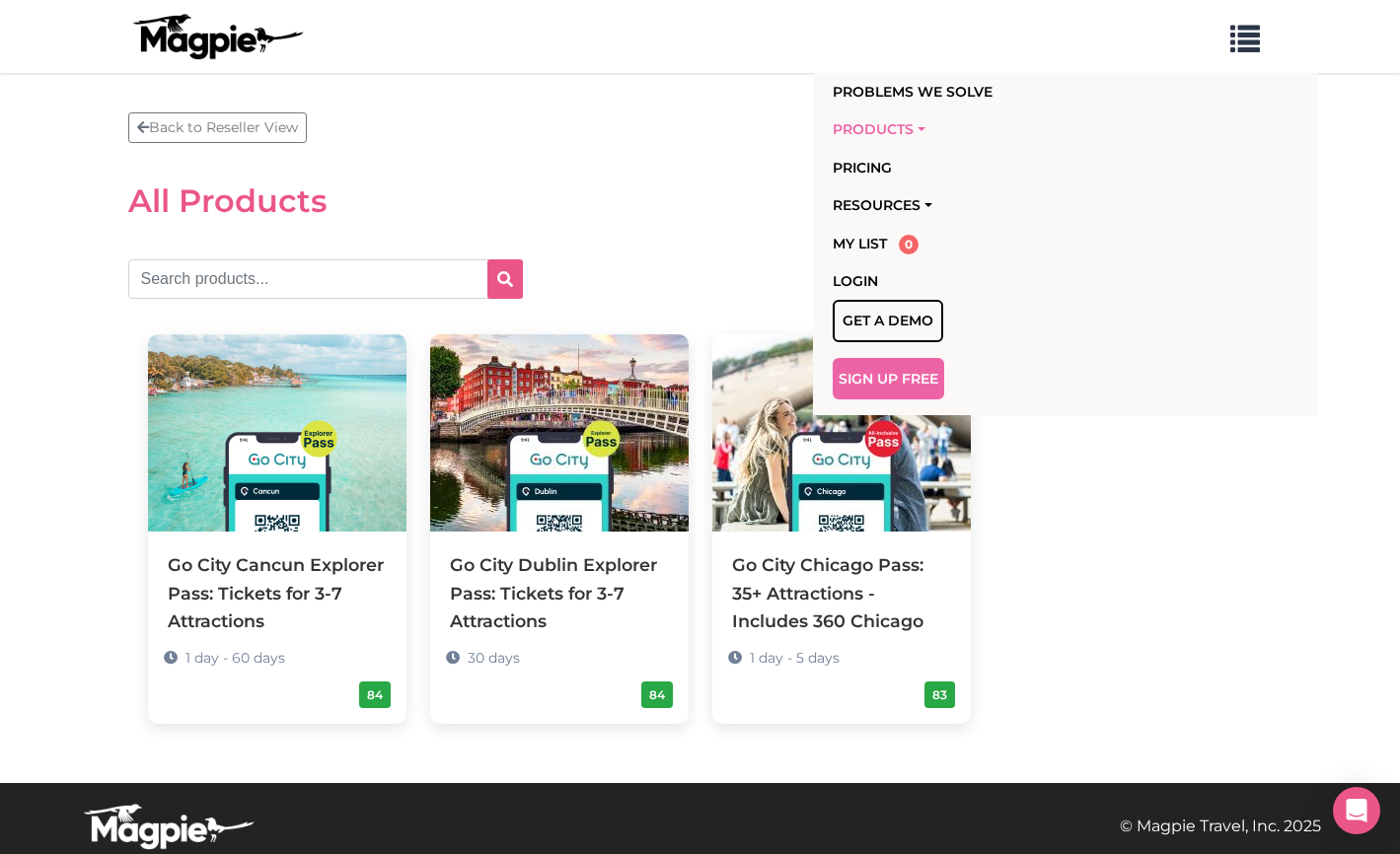 click on "Products" at bounding box center (1025, 129) 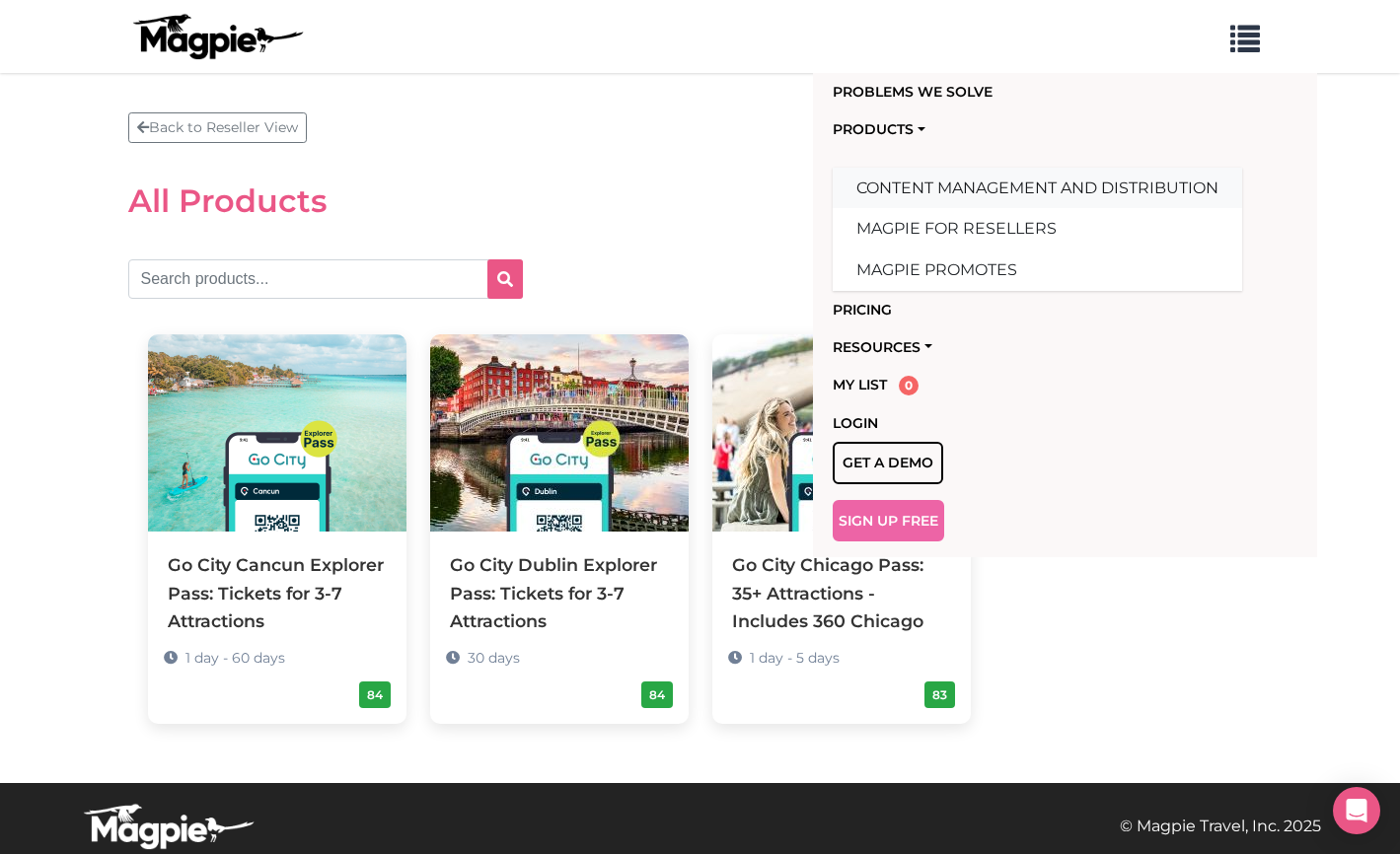 click on "Content Management and Distribution" at bounding box center [1037, 188] 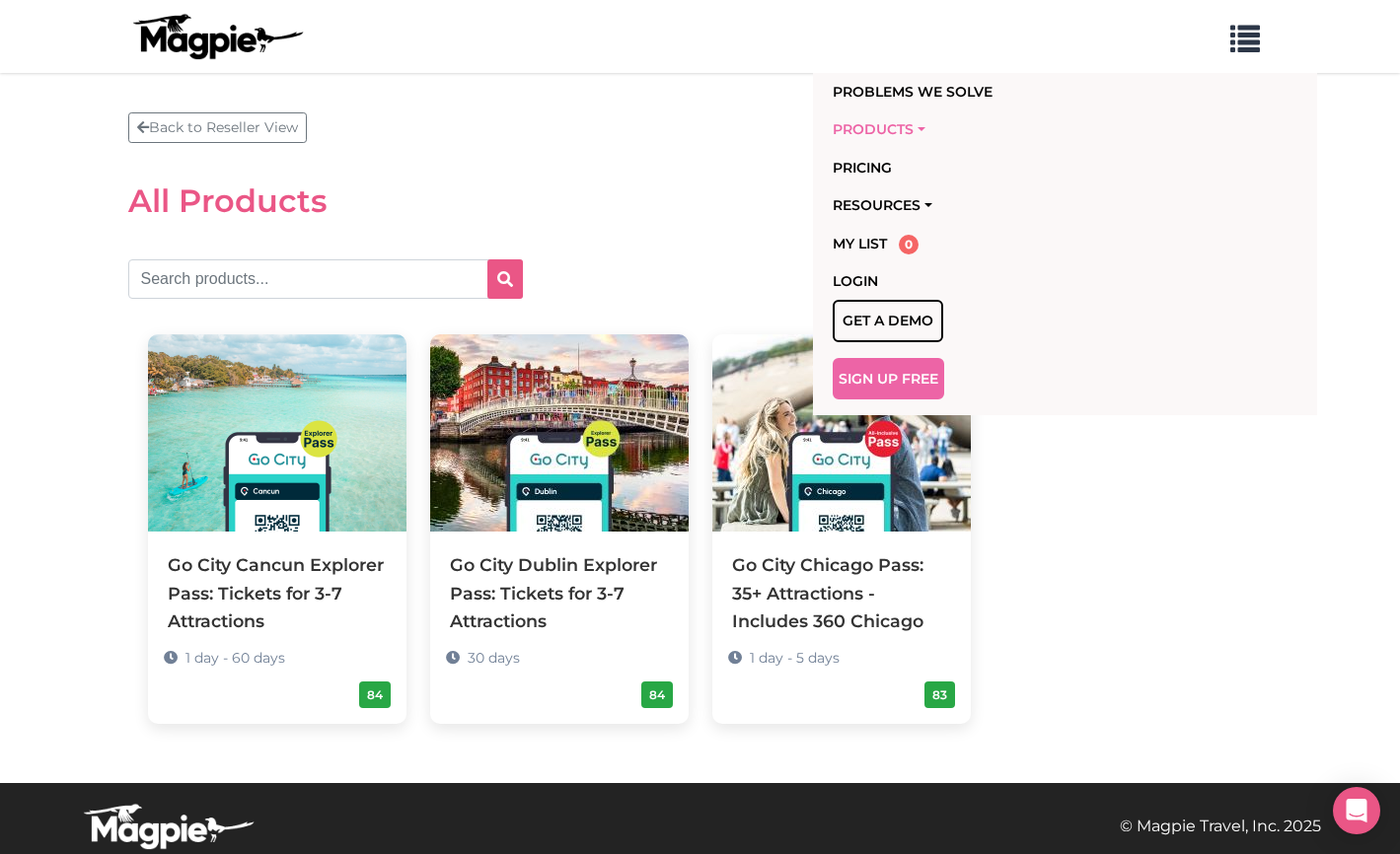 click on "Products" at bounding box center [1025, 129] 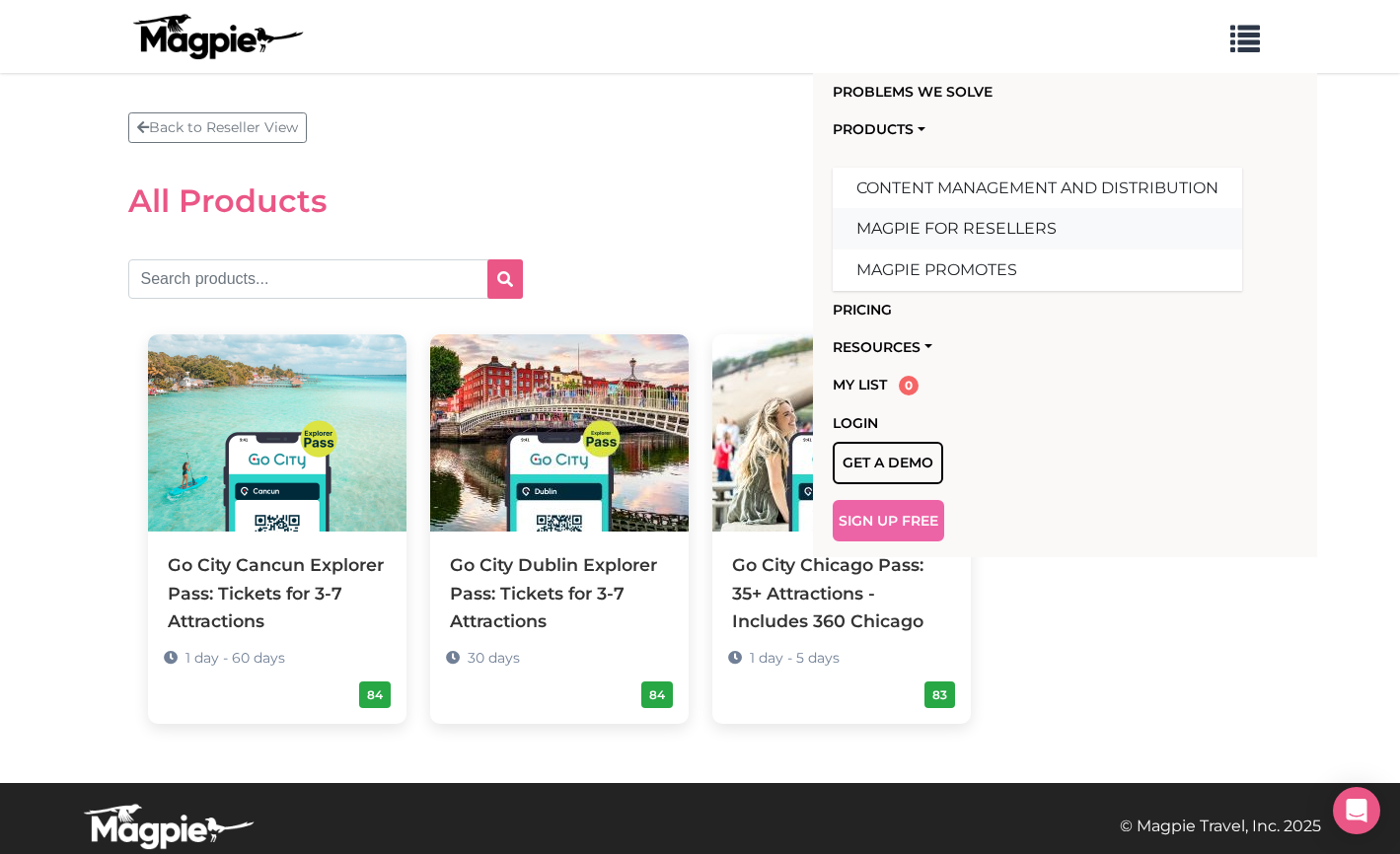 click on "Magpie for Resellers" at bounding box center (1037, 229) 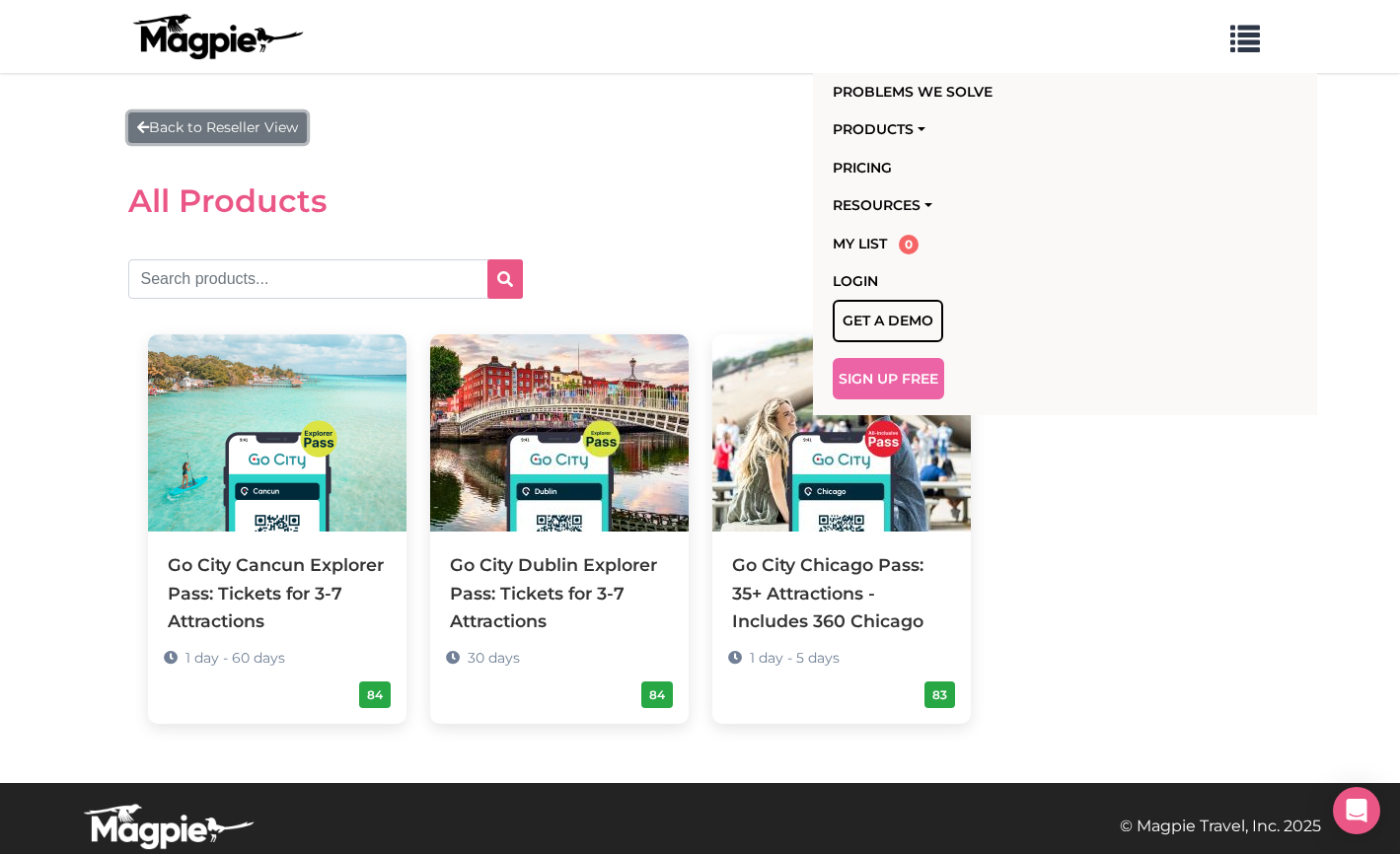 click on "Back to Reseller View" at bounding box center (217, 127) 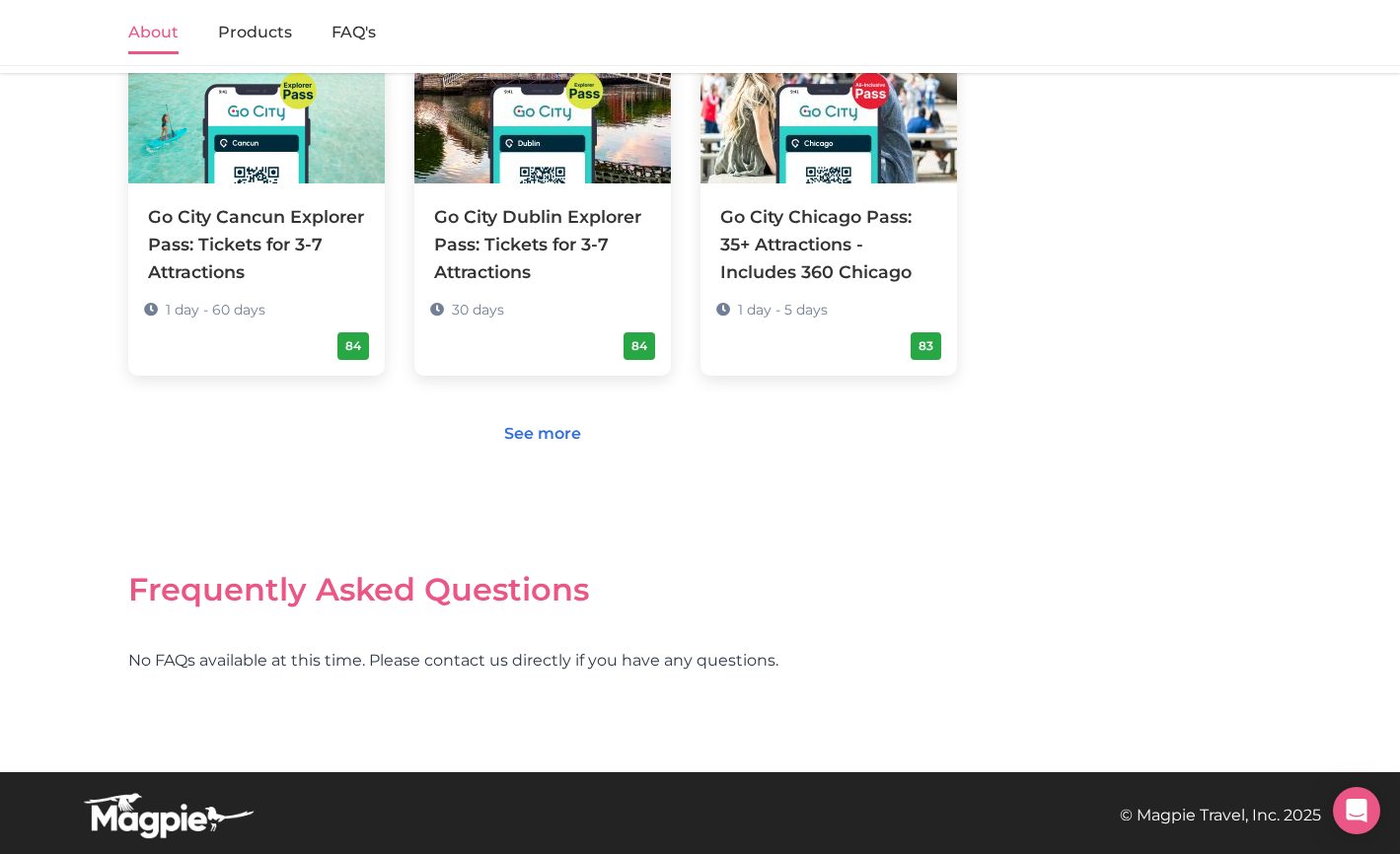 scroll, scrollTop: 1167, scrollLeft: 0, axis: vertical 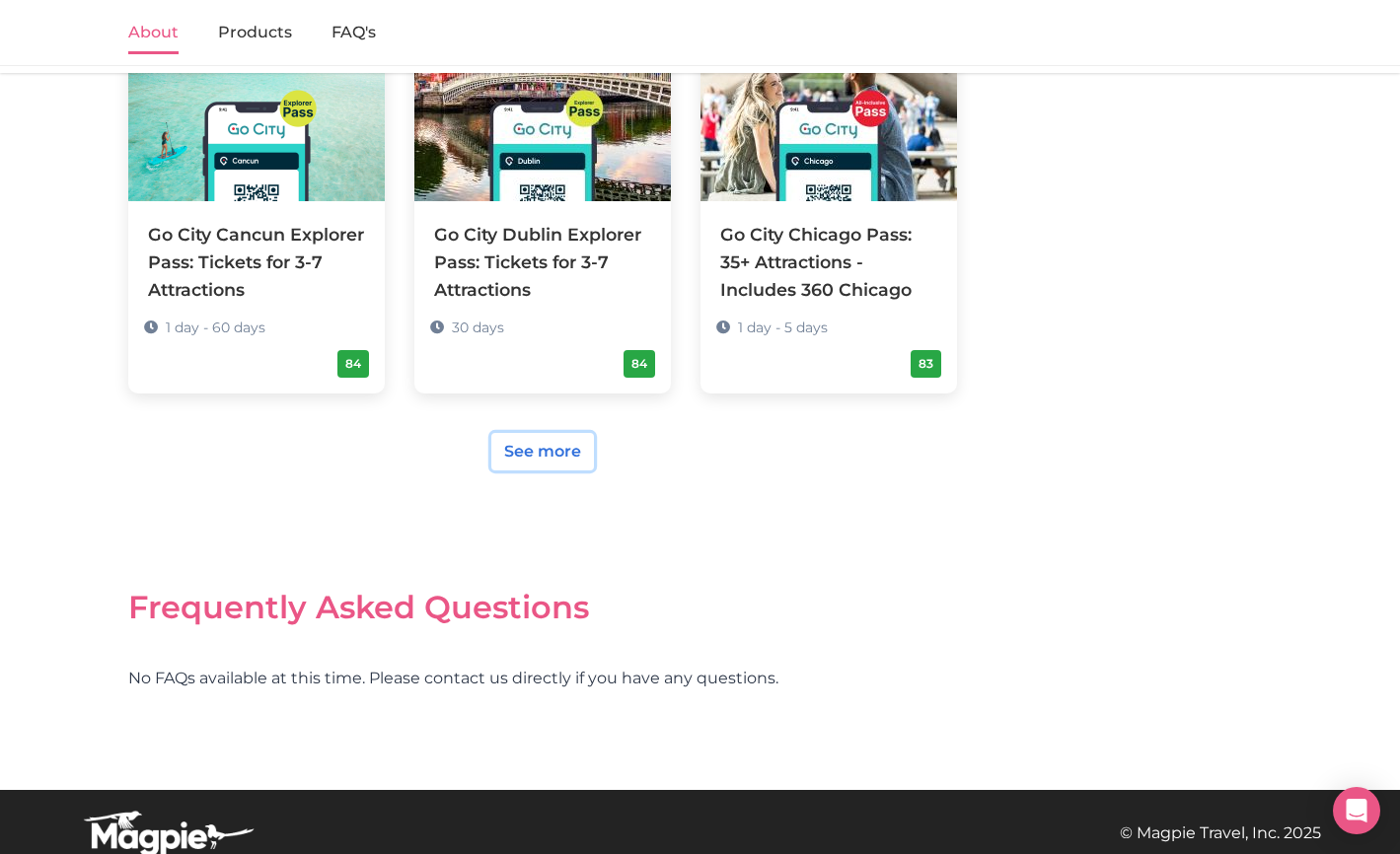 click on "See more" at bounding box center (543, 452) 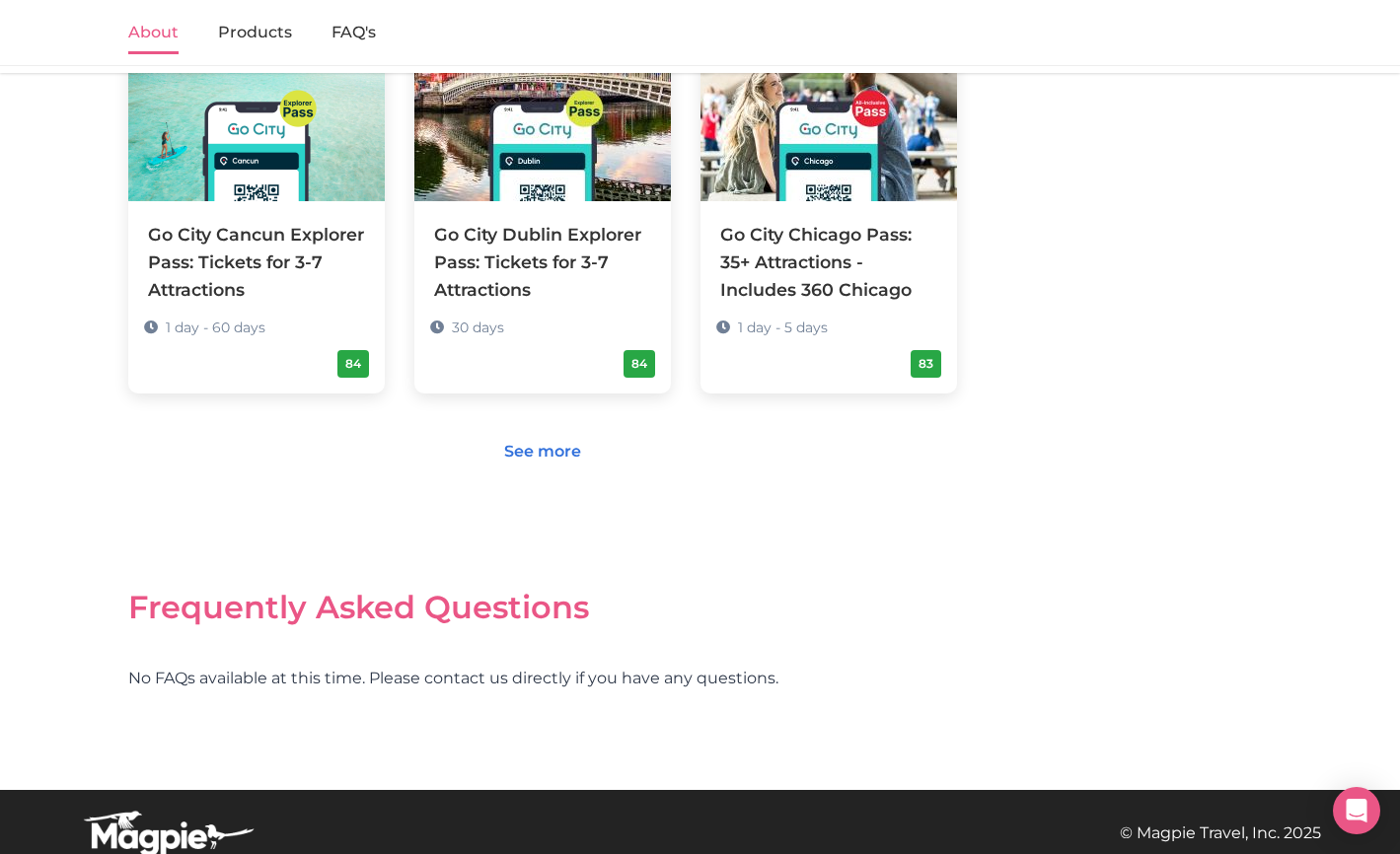 click on "About
Products
FAQ's" at bounding box center [700, 33] 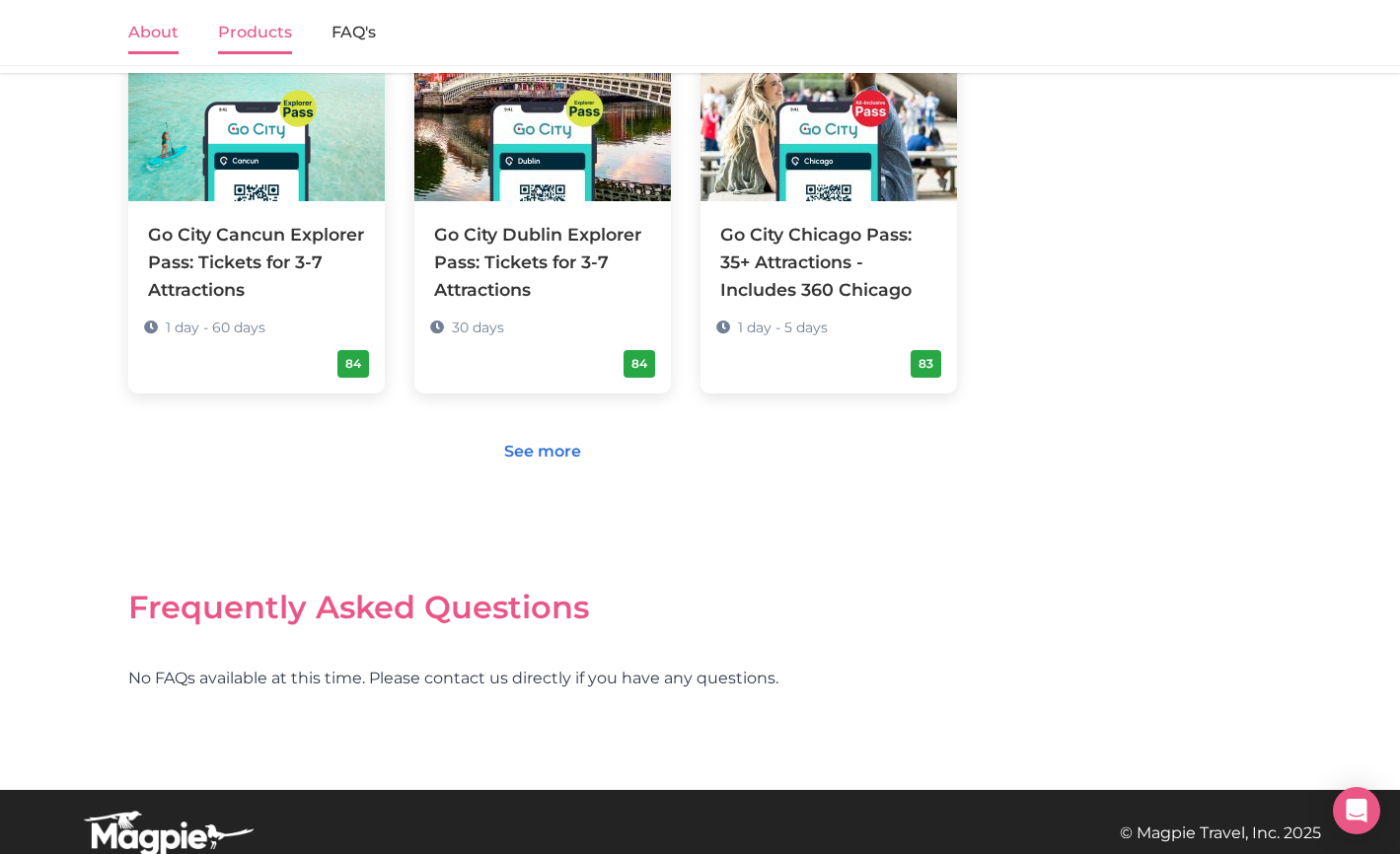 click on "Products" at bounding box center [255, 34] 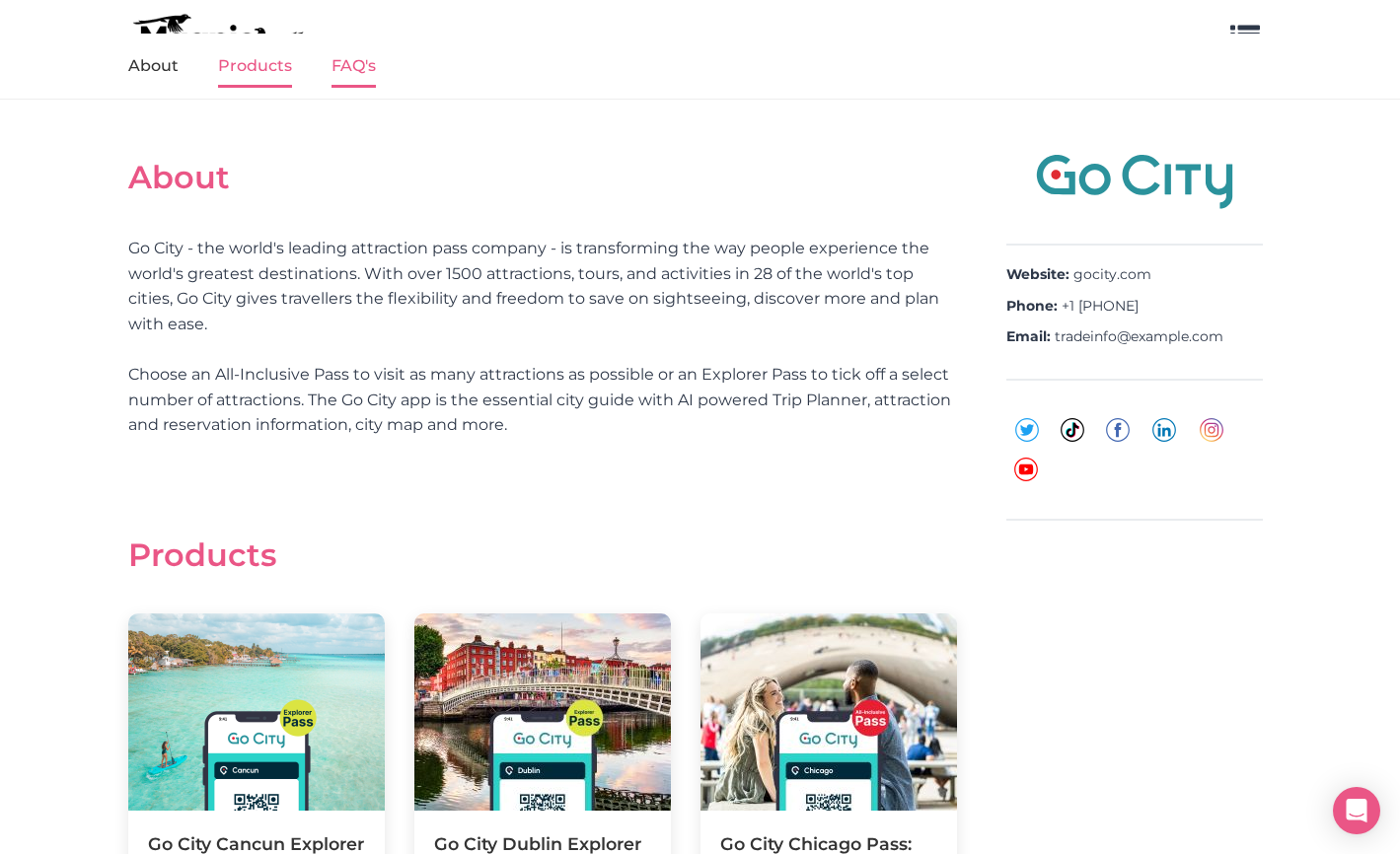 click on "FAQ's" at bounding box center [353, 67] 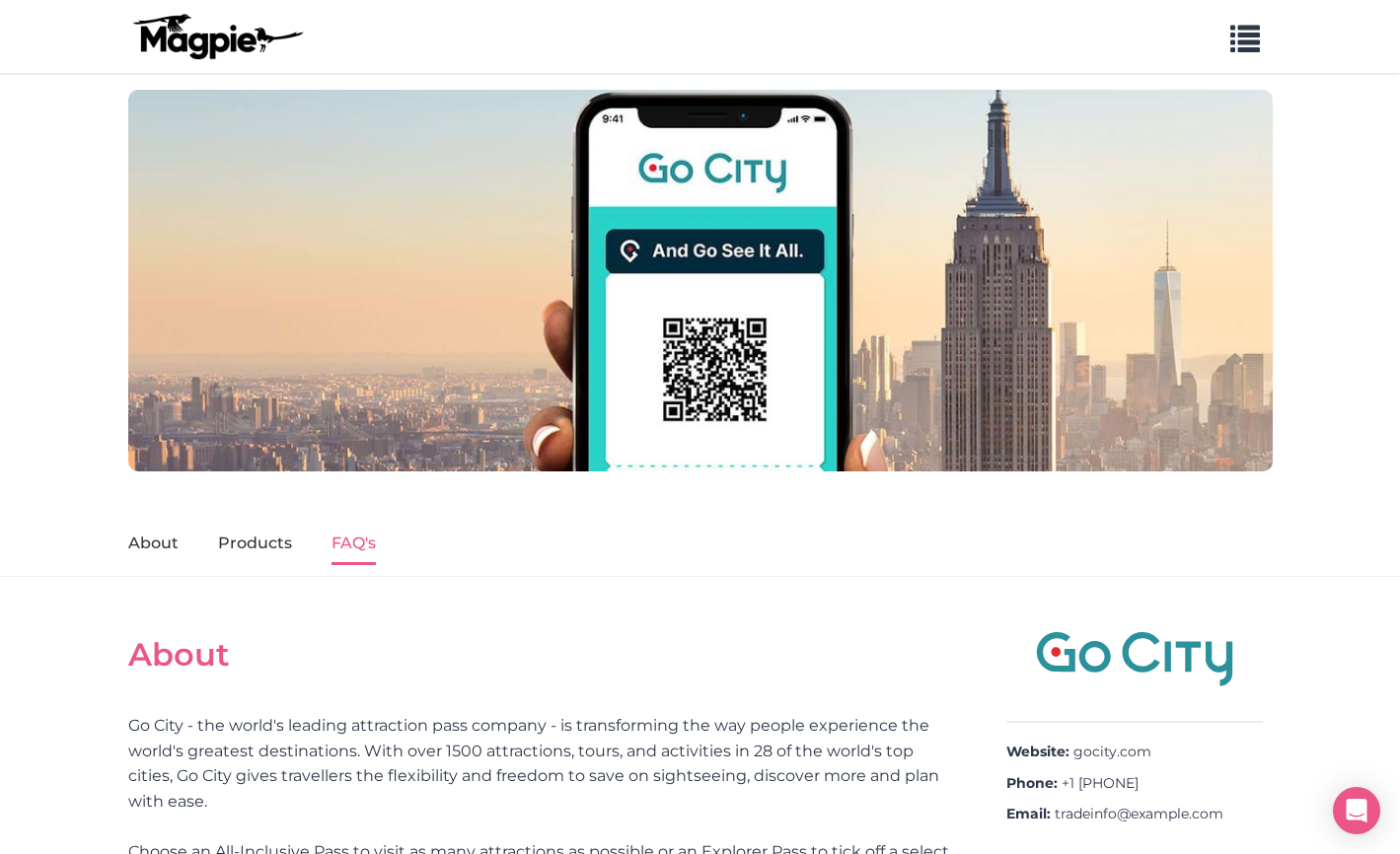 scroll, scrollTop: 0, scrollLeft: 0, axis: both 